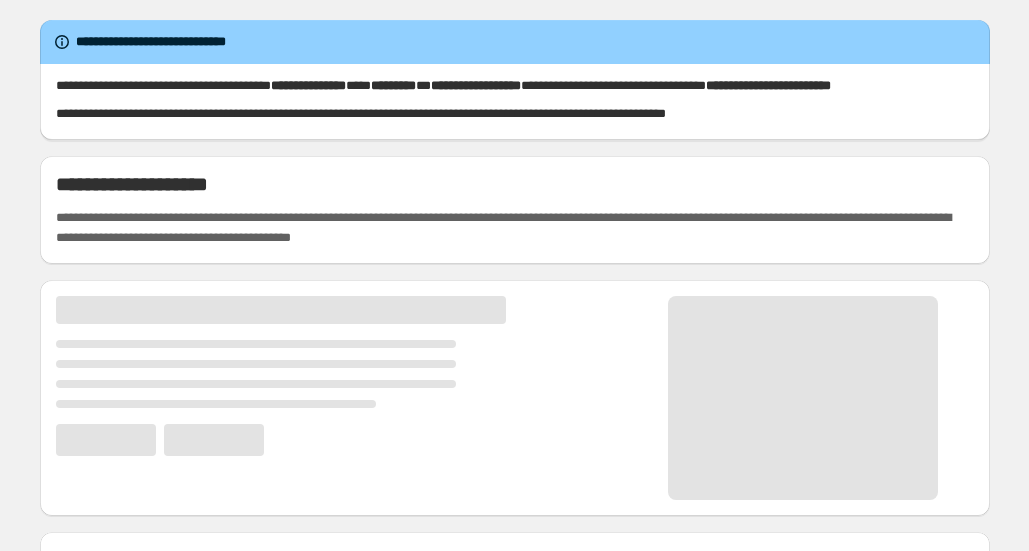 scroll, scrollTop: 0, scrollLeft: 0, axis: both 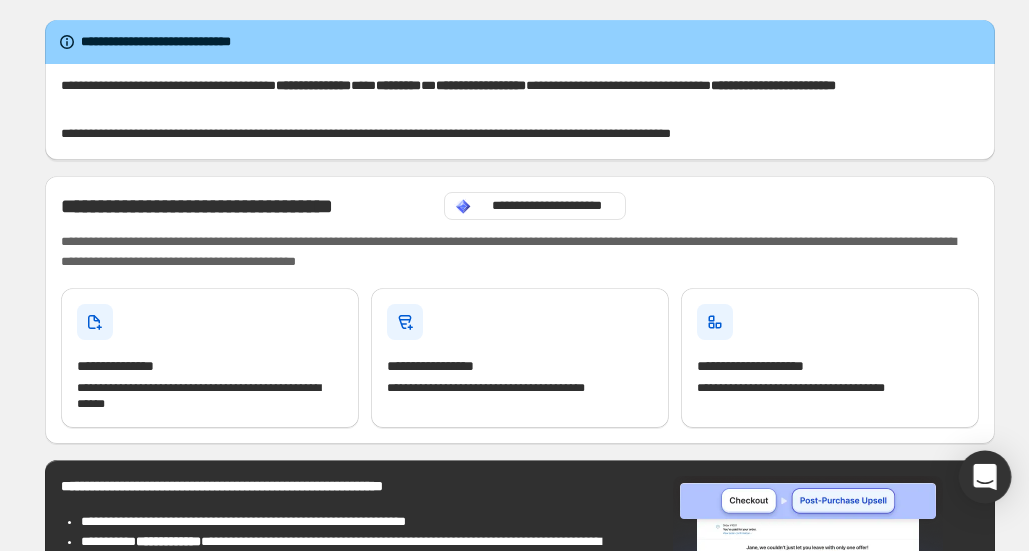 click 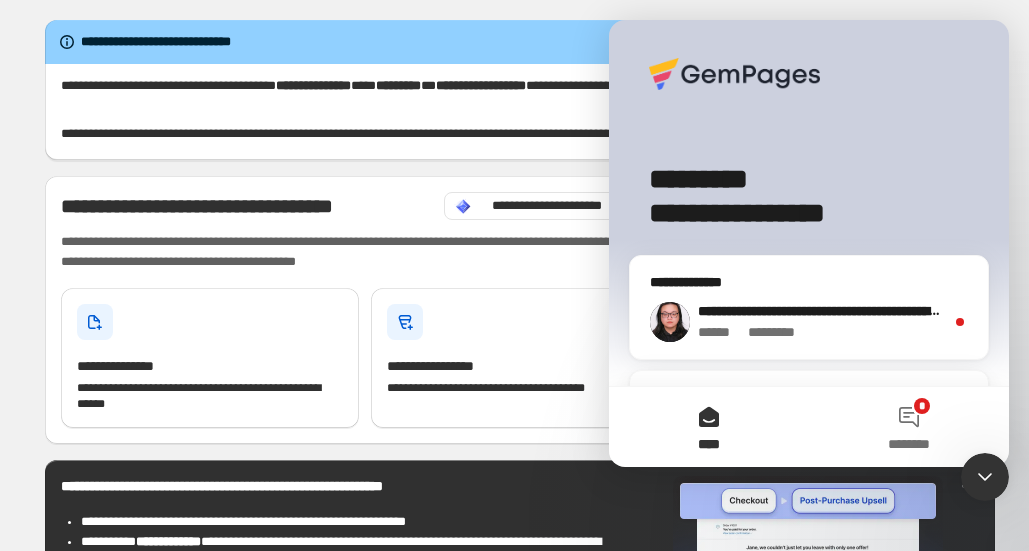 scroll, scrollTop: 0, scrollLeft: 0, axis: both 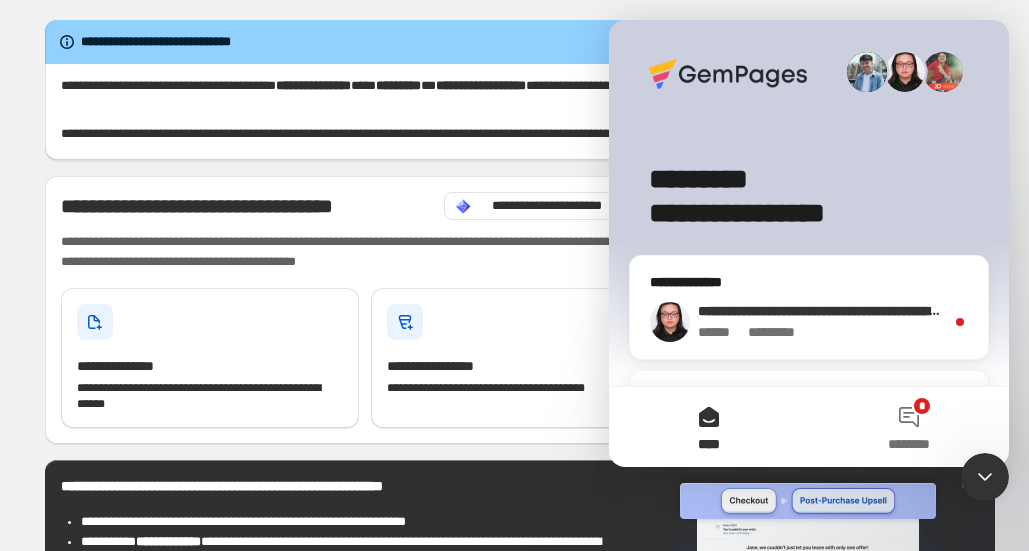 click on "**********" at bounding box center [809, 322] 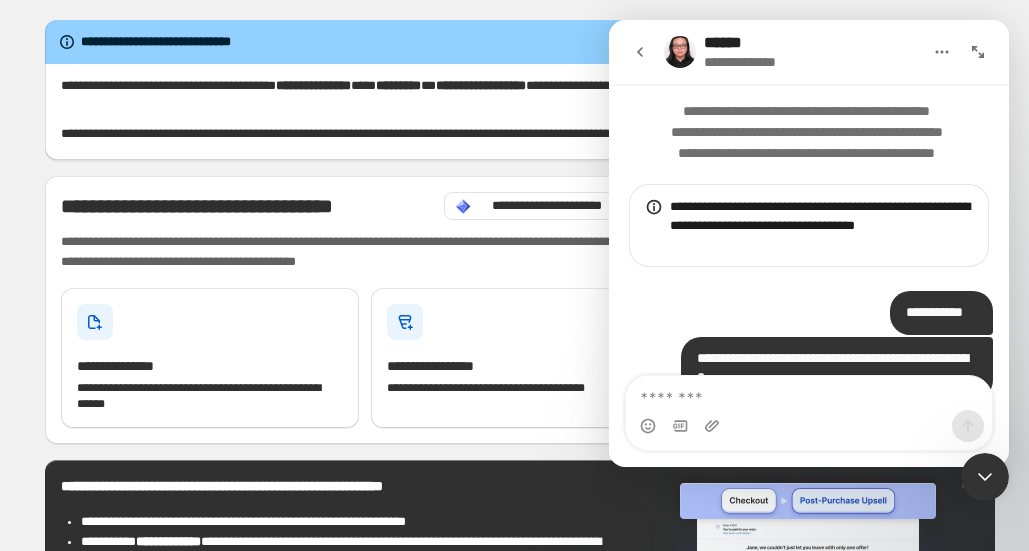 scroll, scrollTop: 205, scrollLeft: 0, axis: vertical 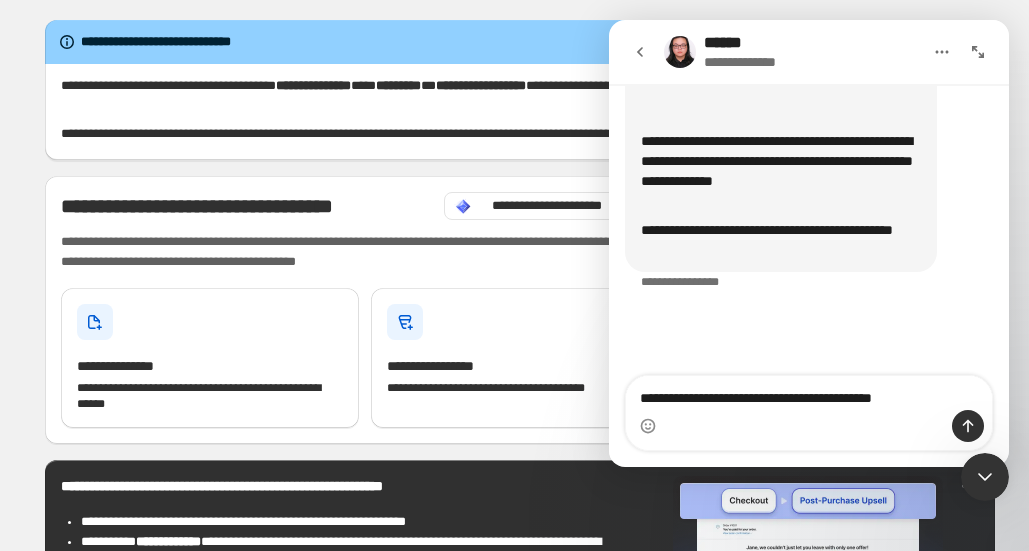 type on "**********" 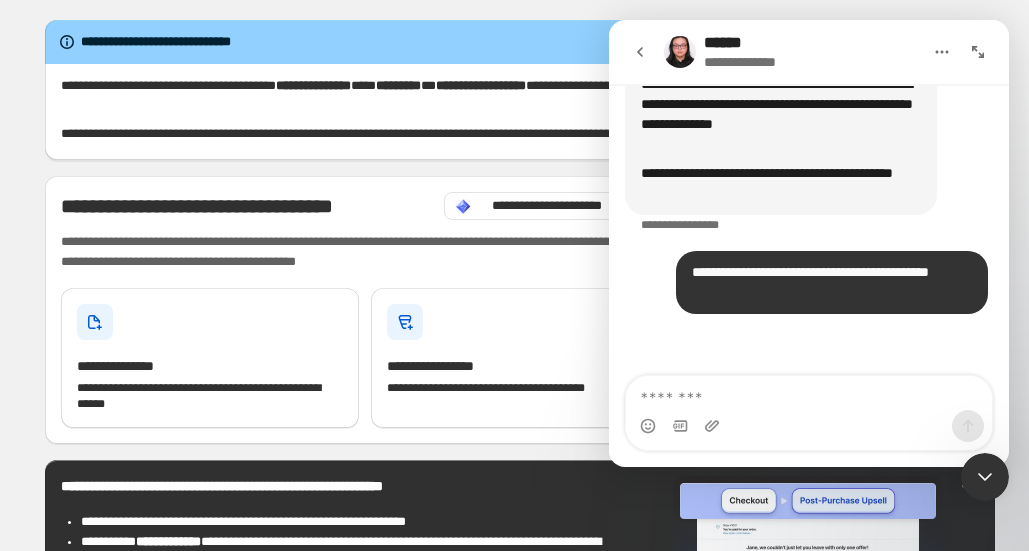 scroll, scrollTop: 2970, scrollLeft: 0, axis: vertical 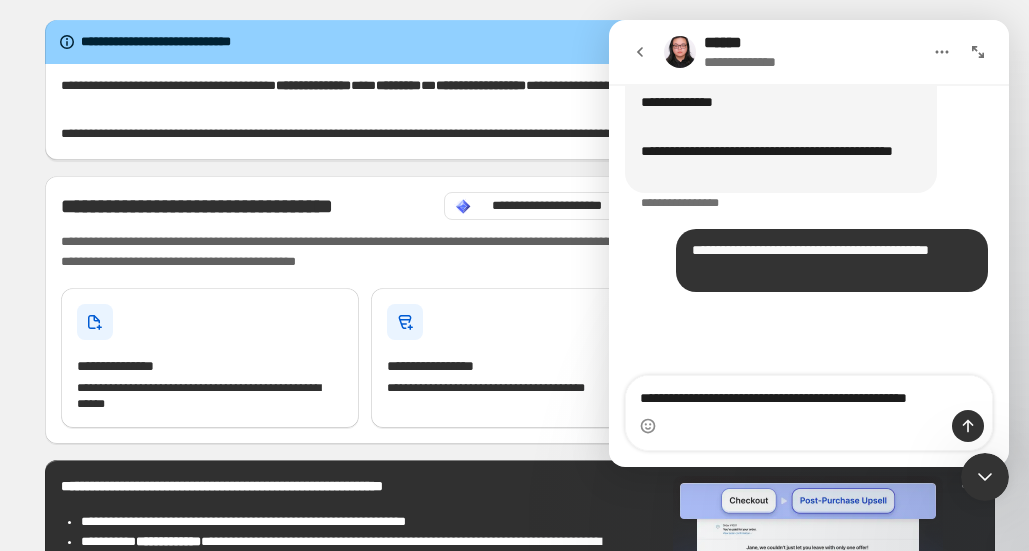 type on "**********" 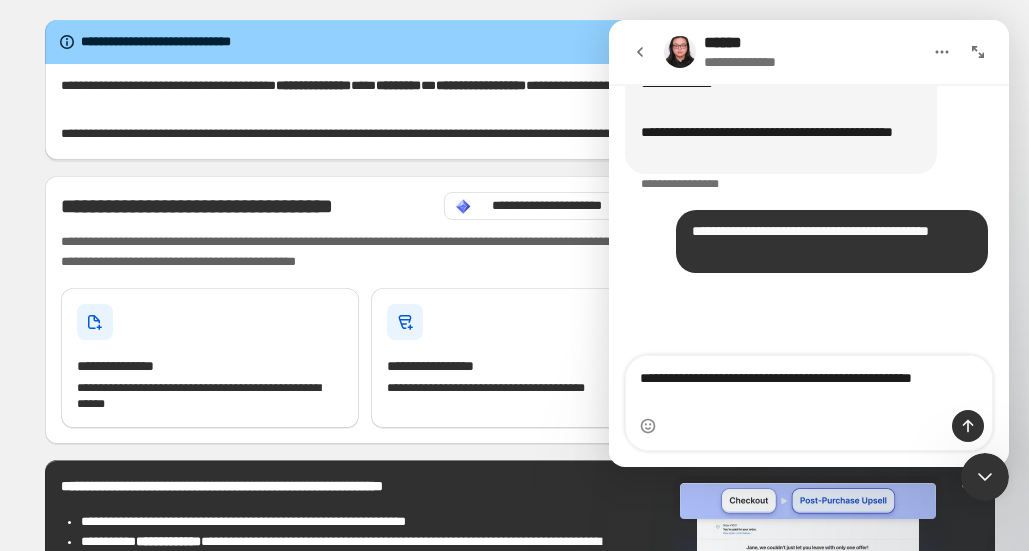 type 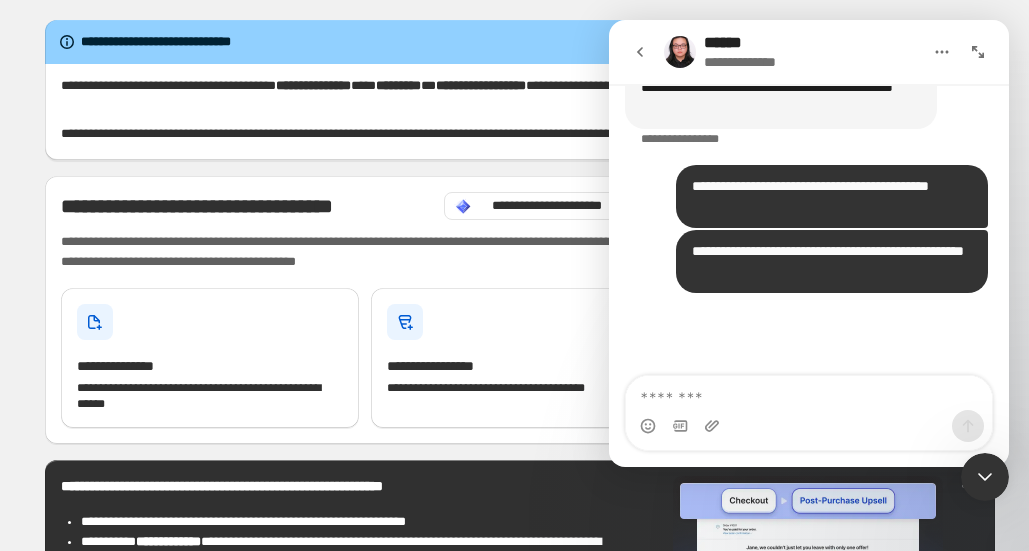 scroll, scrollTop: 3035, scrollLeft: 0, axis: vertical 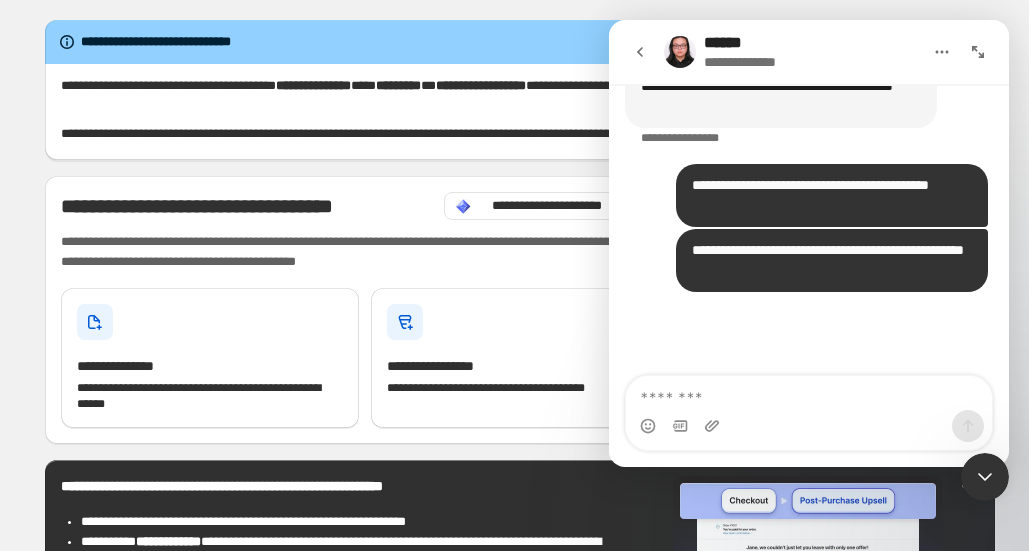 click 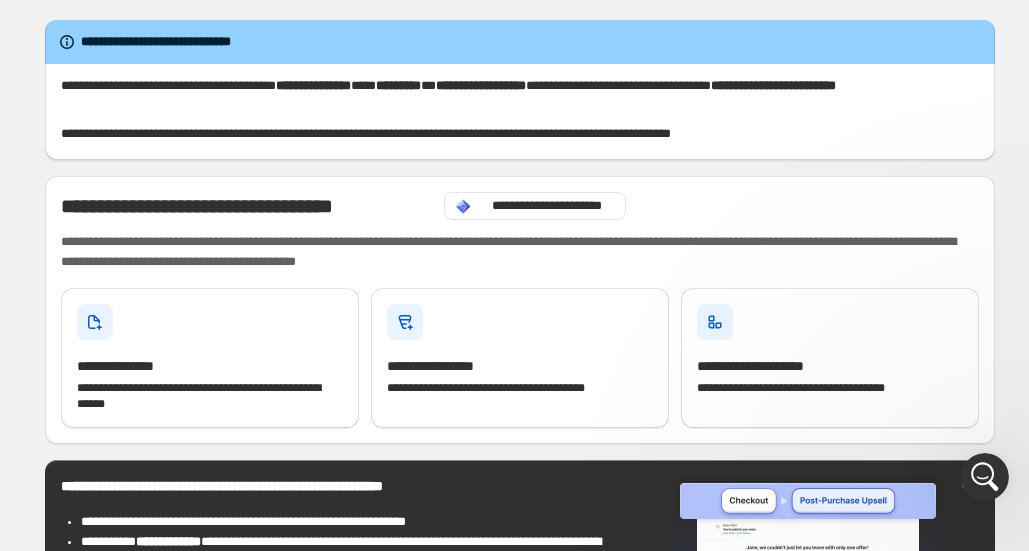 scroll, scrollTop: 0, scrollLeft: 0, axis: both 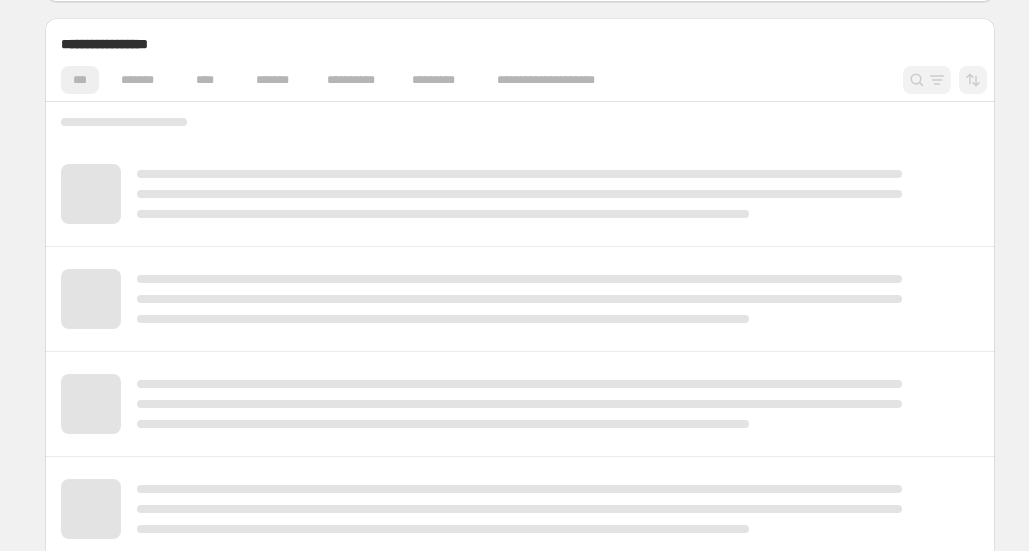 click at bounding box center [520, 194] 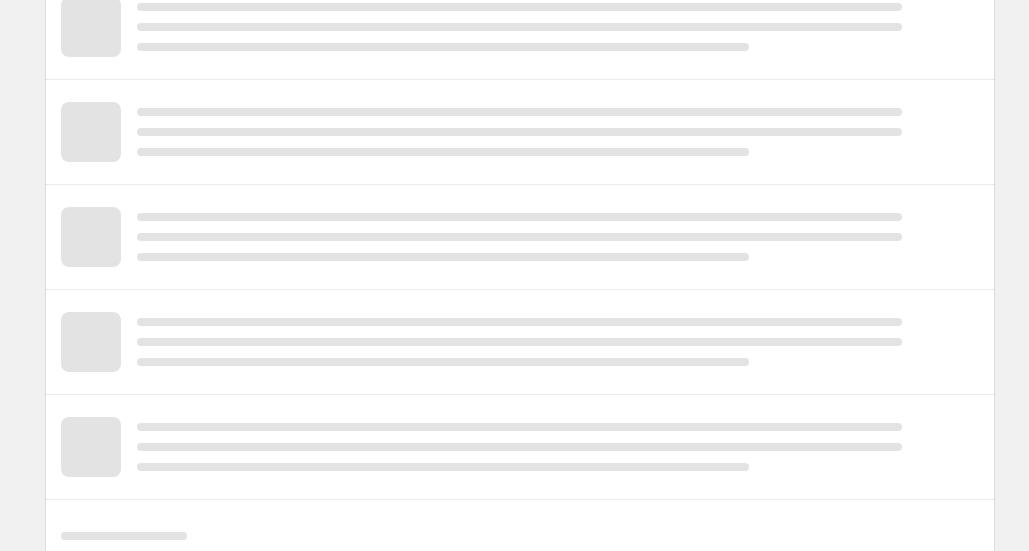 scroll, scrollTop: 547, scrollLeft: 0, axis: vertical 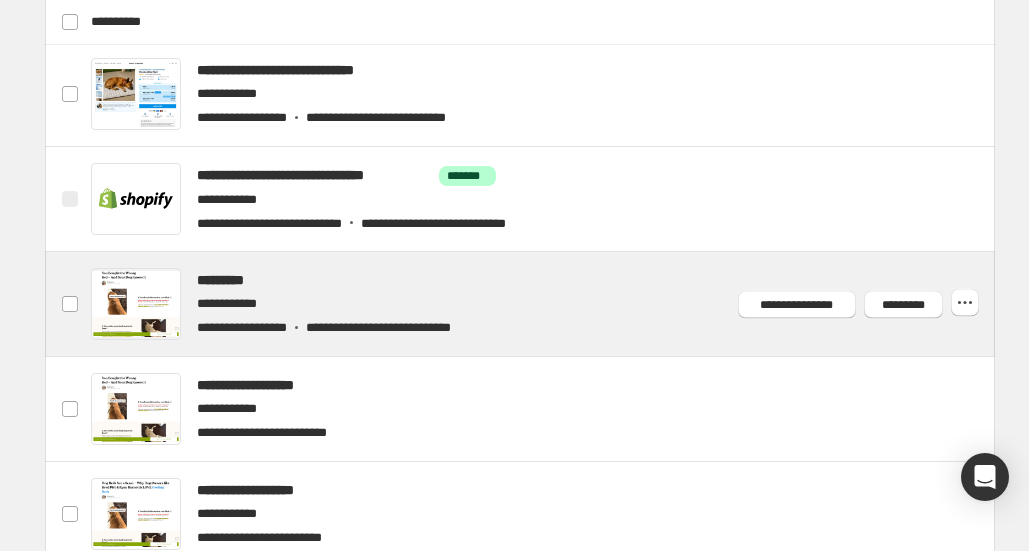 click at bounding box center [544, 304] 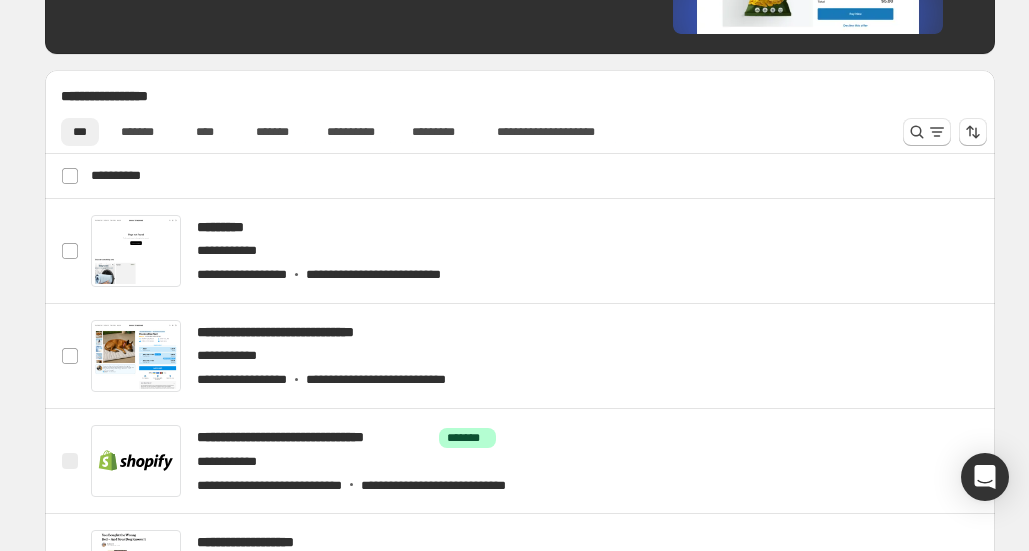 scroll, scrollTop: 673, scrollLeft: 0, axis: vertical 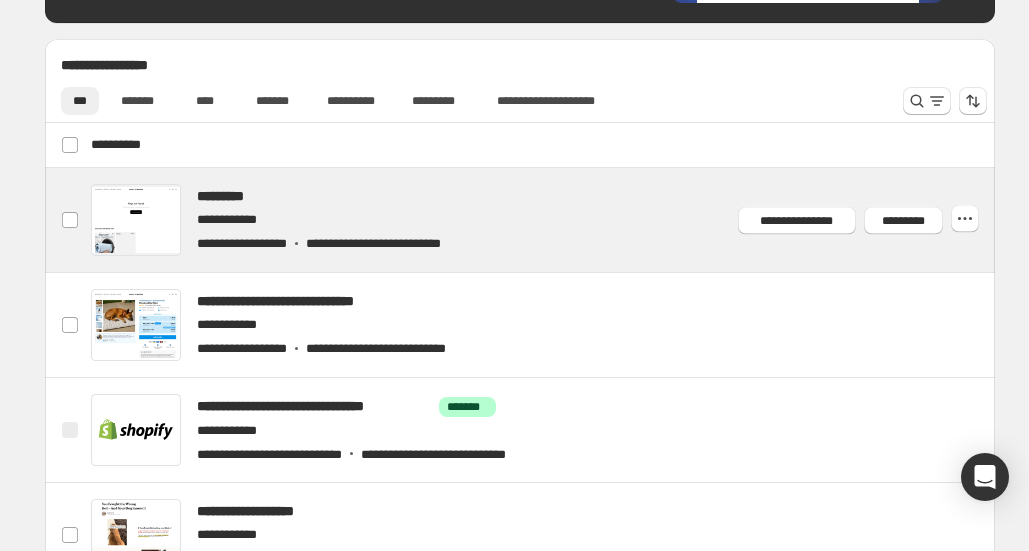 click at bounding box center (544, 220) 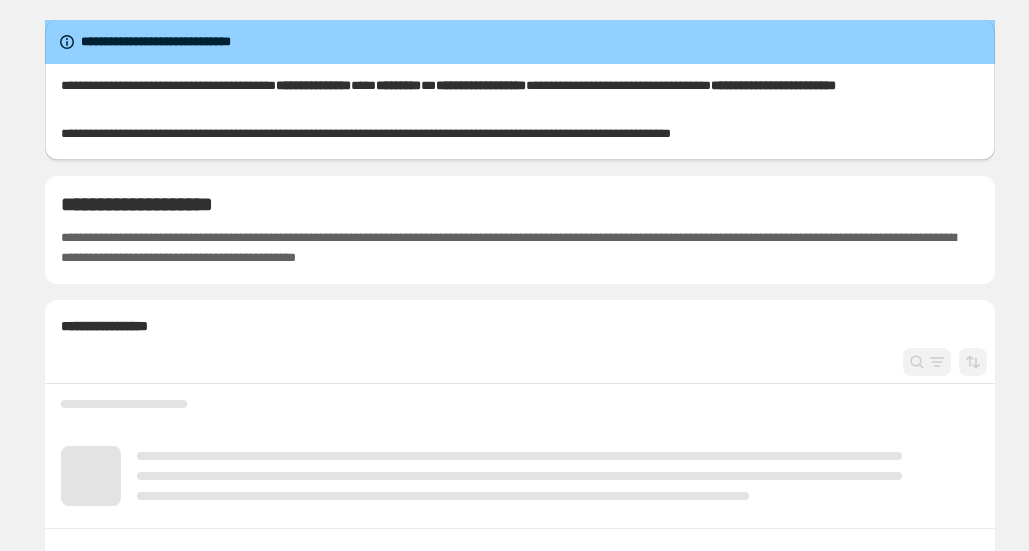 scroll, scrollTop: 0, scrollLeft: 0, axis: both 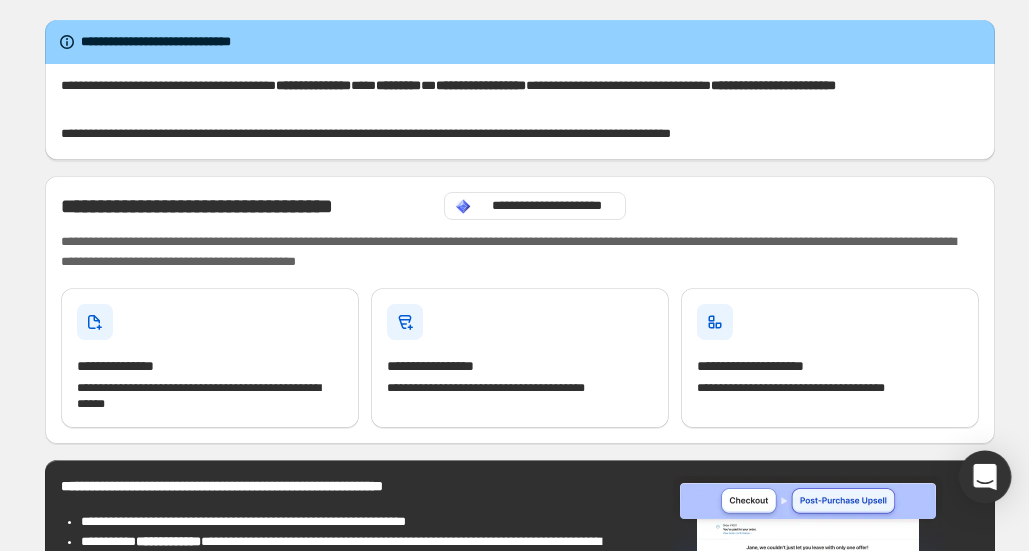 click 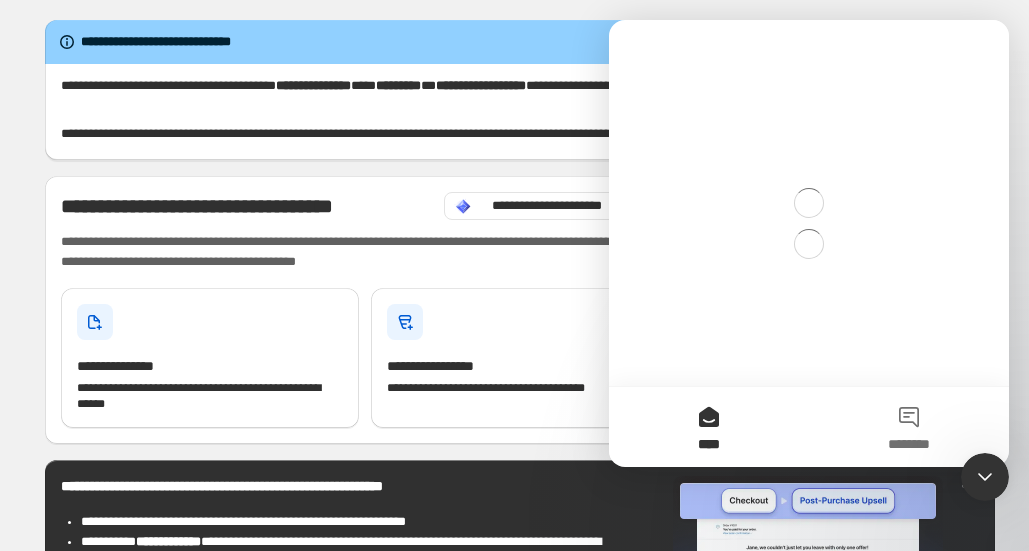 scroll, scrollTop: 0, scrollLeft: 0, axis: both 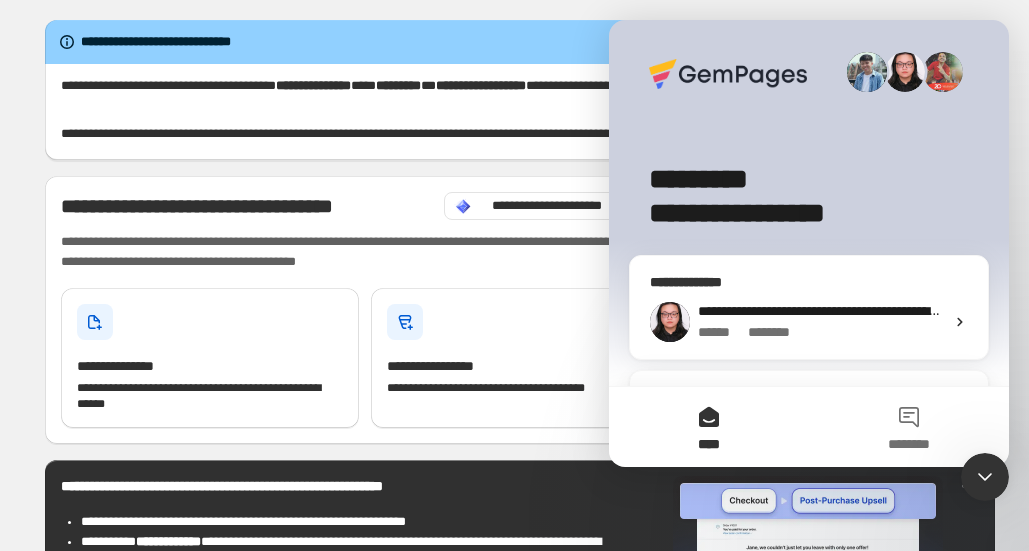 click on "**********" at bounding box center [834, 311] 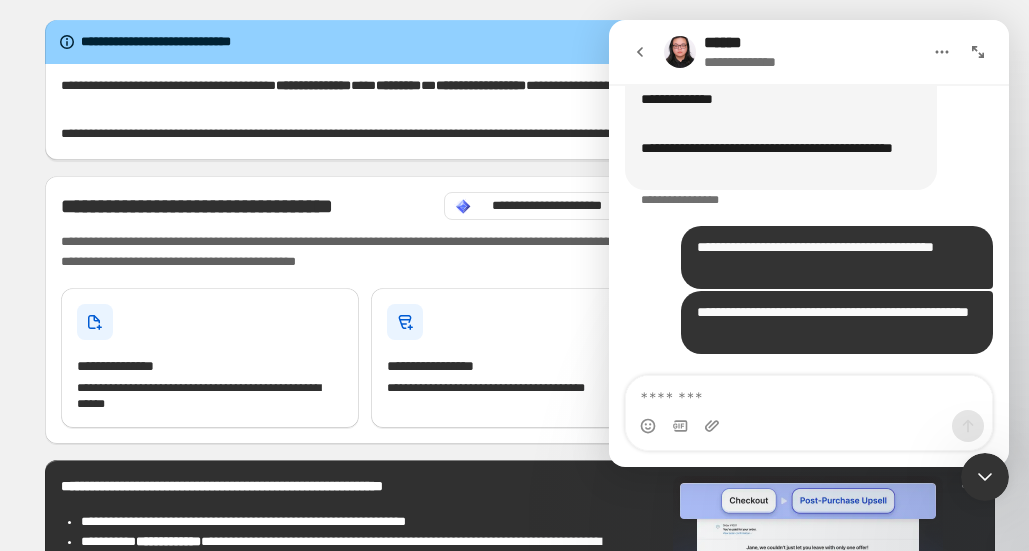 scroll, scrollTop: 3035, scrollLeft: 0, axis: vertical 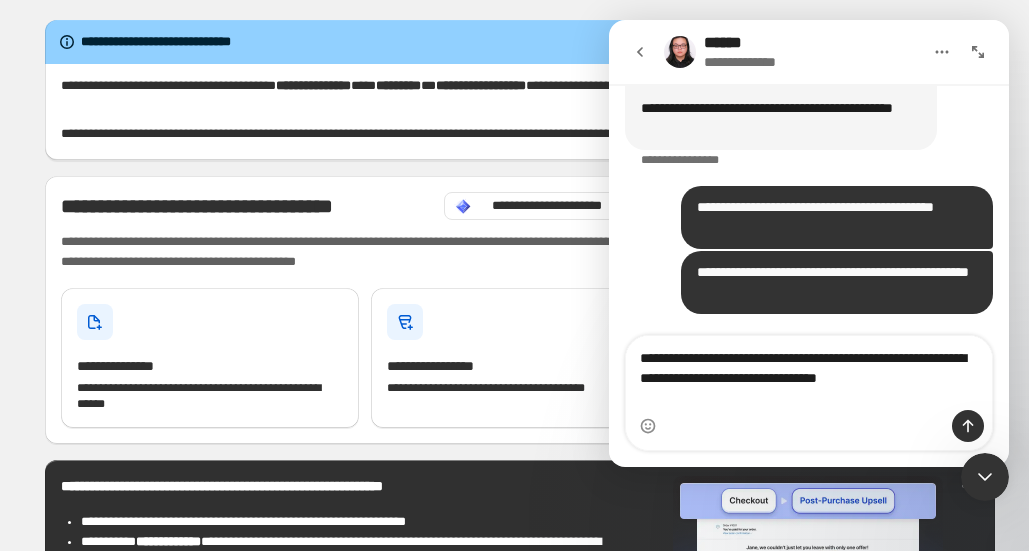 type 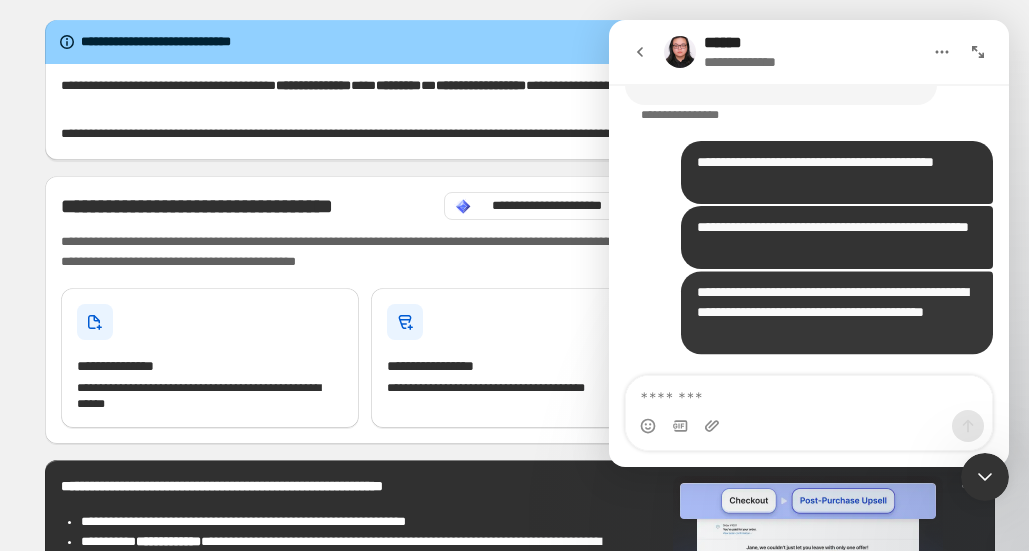 scroll, scrollTop: 3120, scrollLeft: 0, axis: vertical 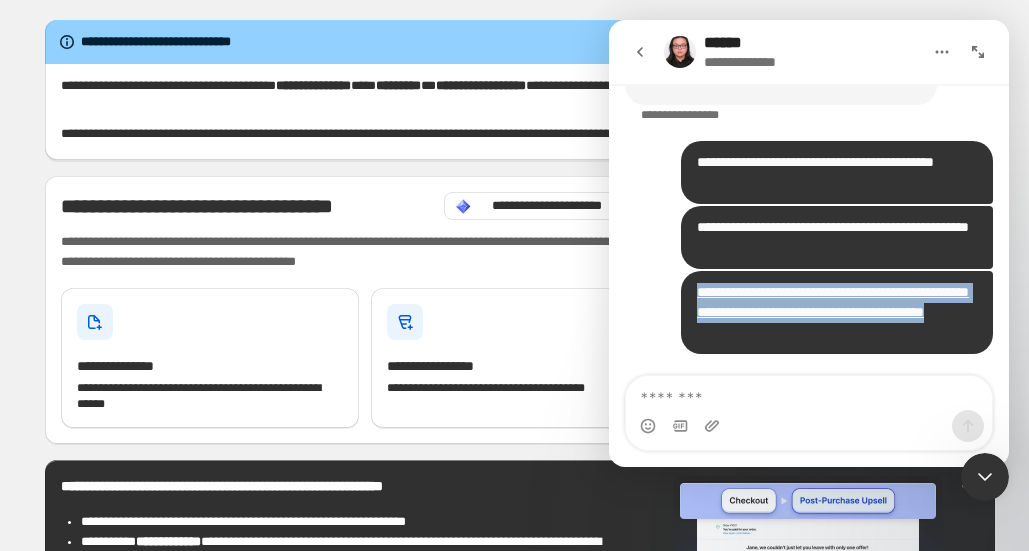 drag, startPoint x: 930, startPoint y: 341, endPoint x: 679, endPoint y: 306, distance: 253.4285 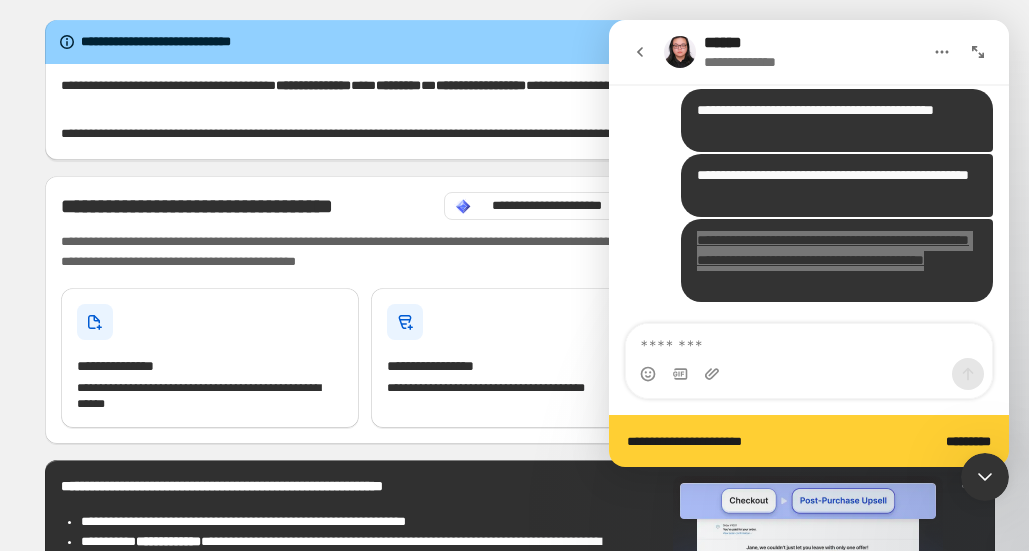 scroll, scrollTop: 3172, scrollLeft: 0, axis: vertical 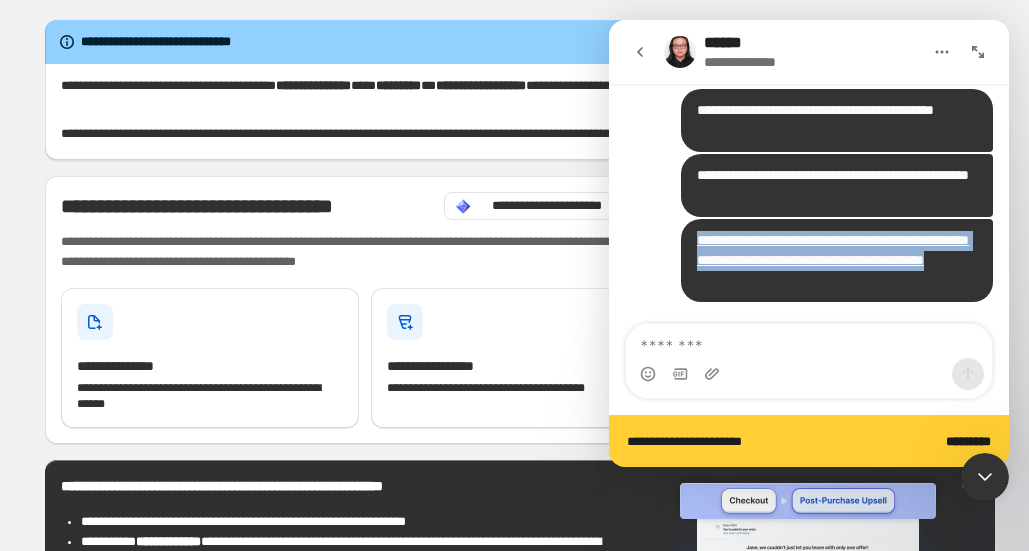 click on "**********" at bounding box center (809, 272) 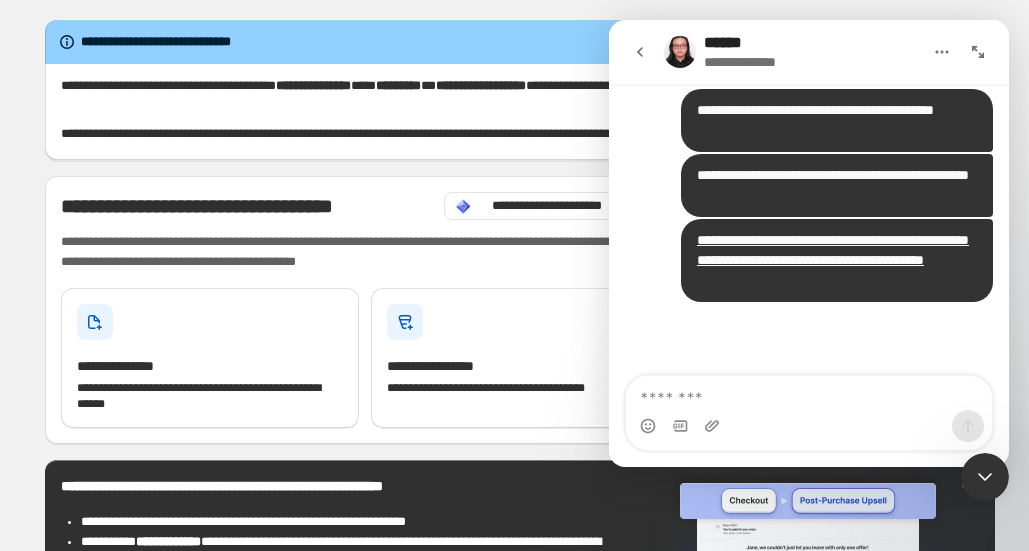scroll, scrollTop: 3120, scrollLeft: 0, axis: vertical 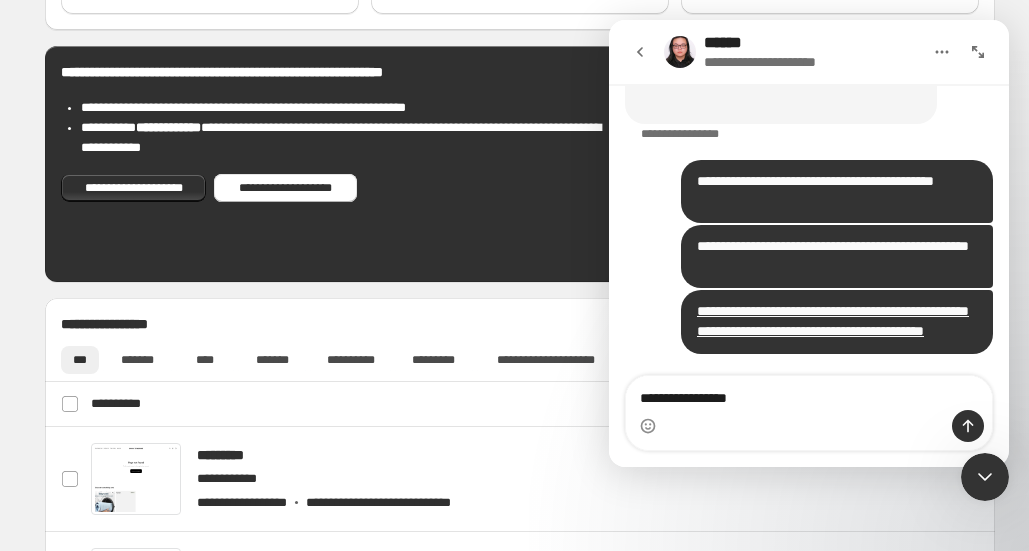 type on "**********" 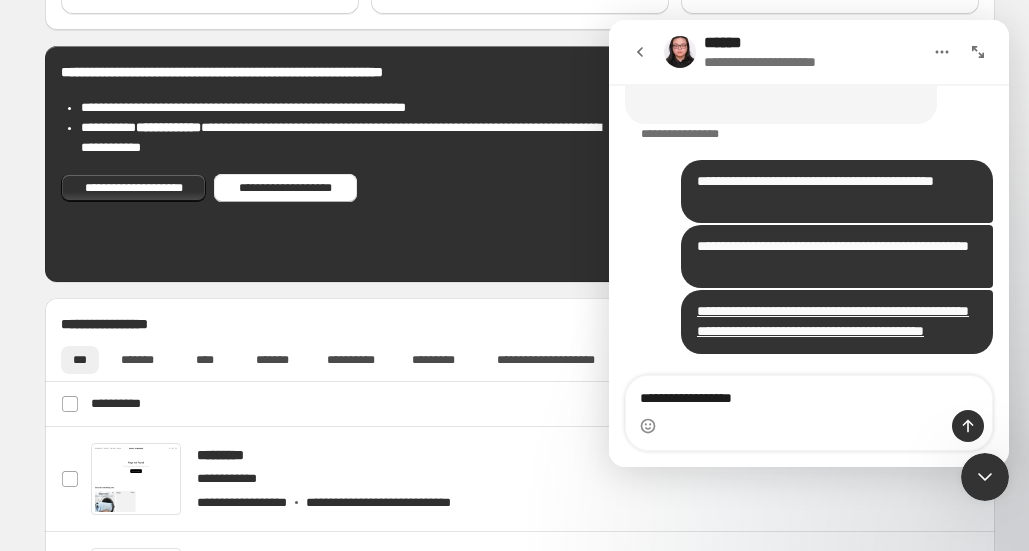 type 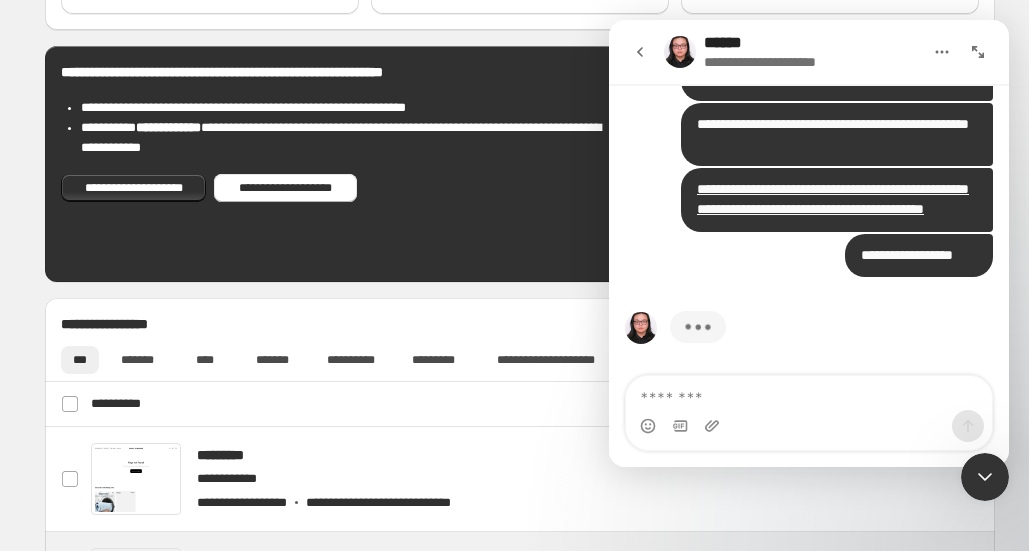 scroll, scrollTop: 3242, scrollLeft: 0, axis: vertical 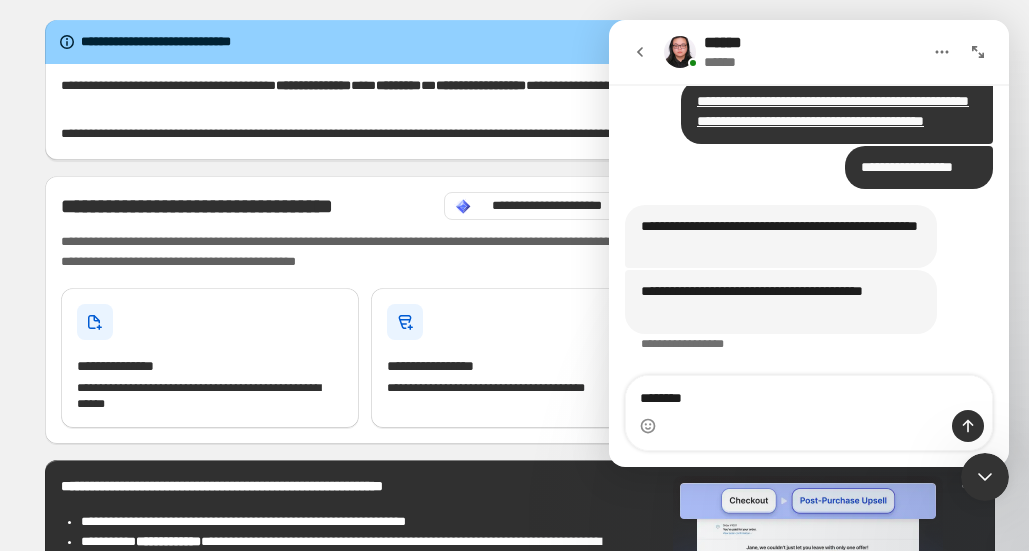 type on "*********" 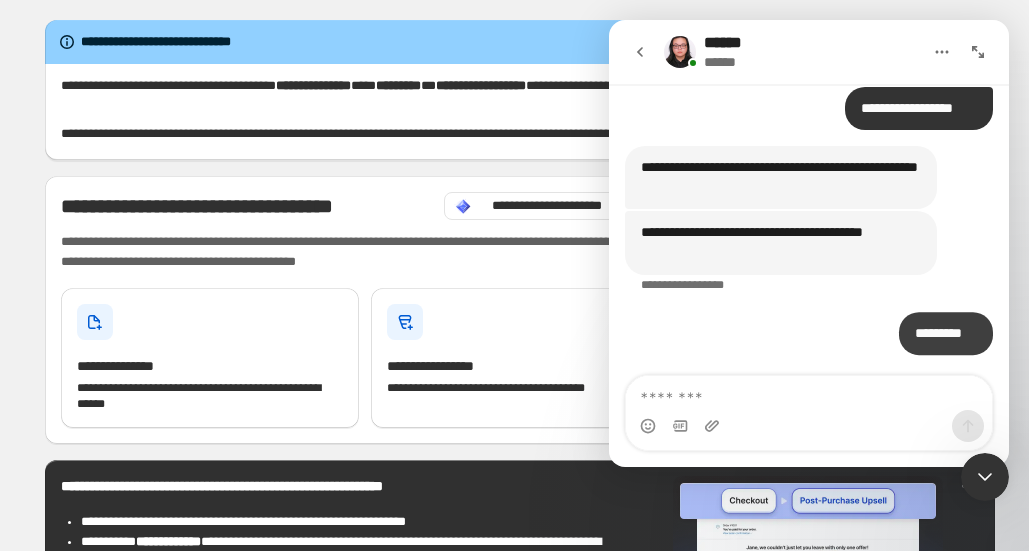 scroll, scrollTop: 3369, scrollLeft: 0, axis: vertical 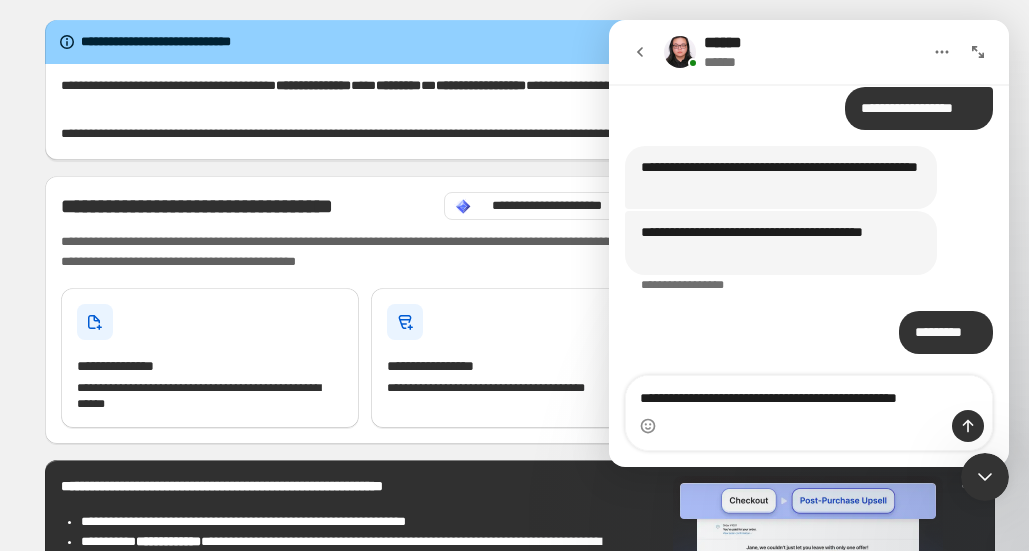 type on "**********" 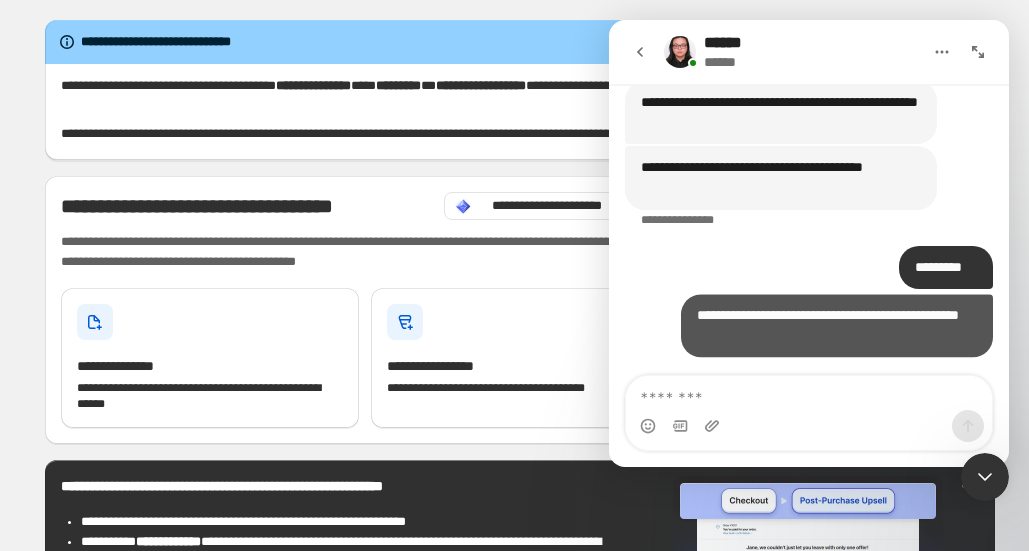 scroll, scrollTop: 3434, scrollLeft: 0, axis: vertical 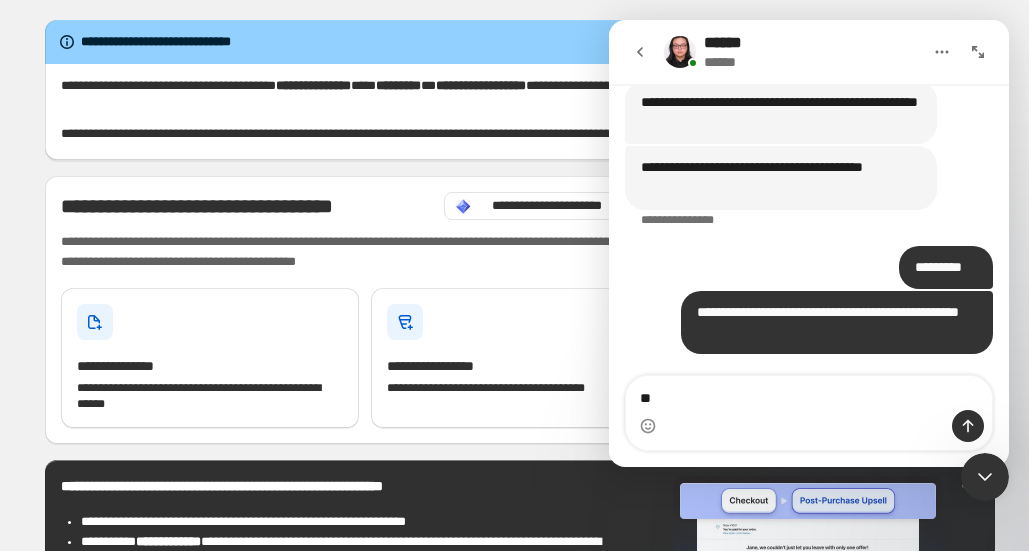 type on "*" 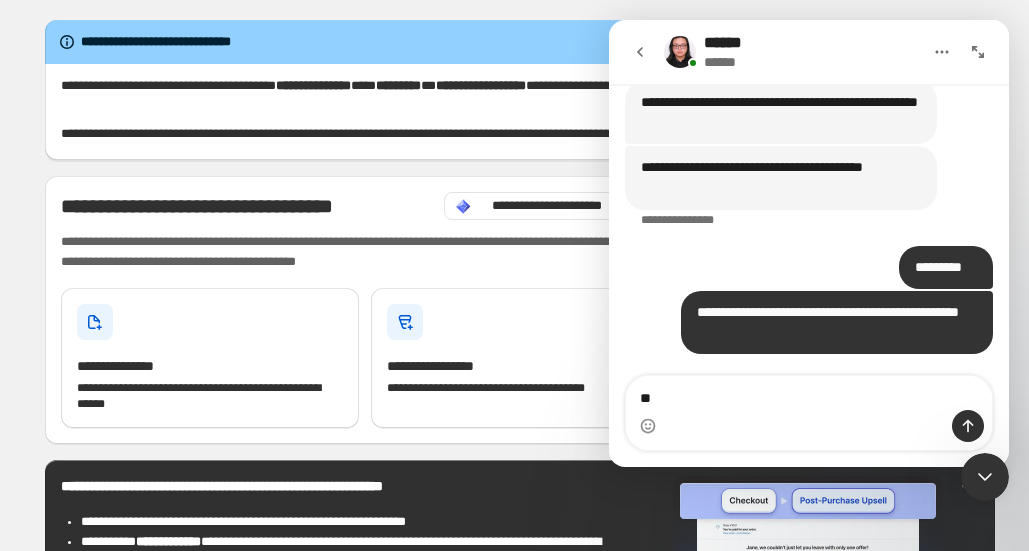 type on "*" 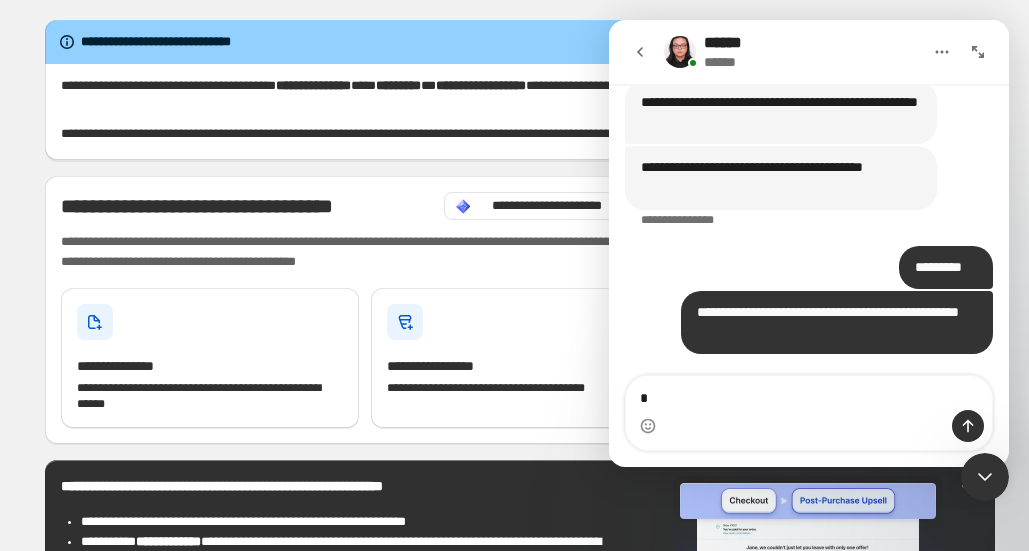 type 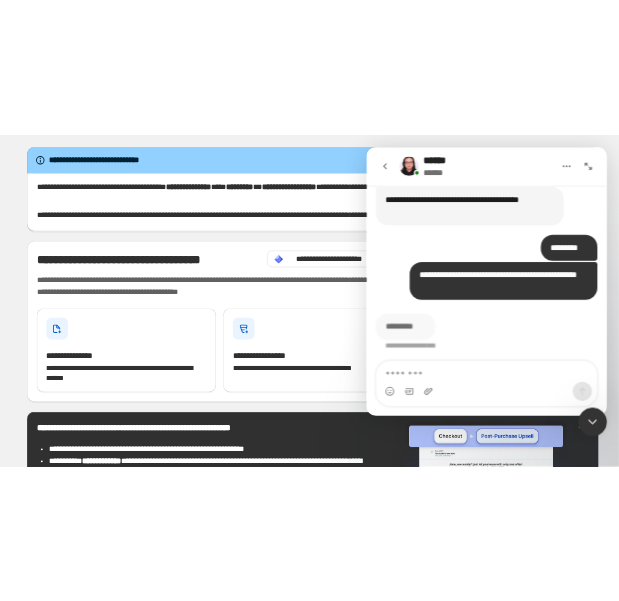 scroll, scrollTop: 3494, scrollLeft: 0, axis: vertical 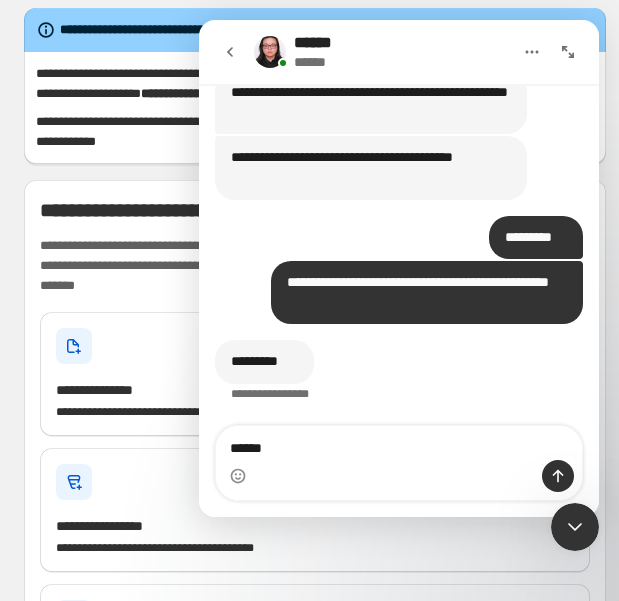 type on "*******" 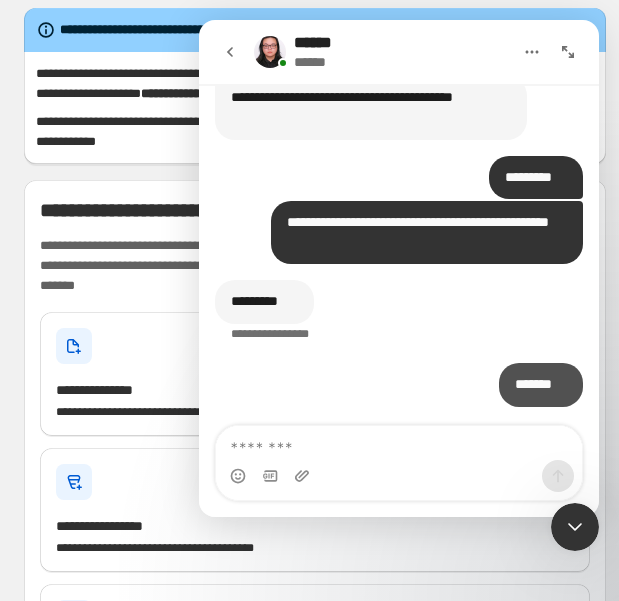 scroll, scrollTop: 3504, scrollLeft: 0, axis: vertical 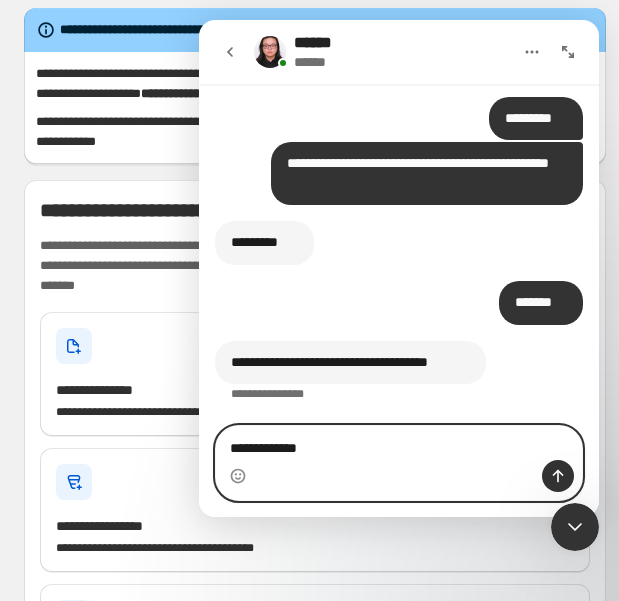 type on "**********" 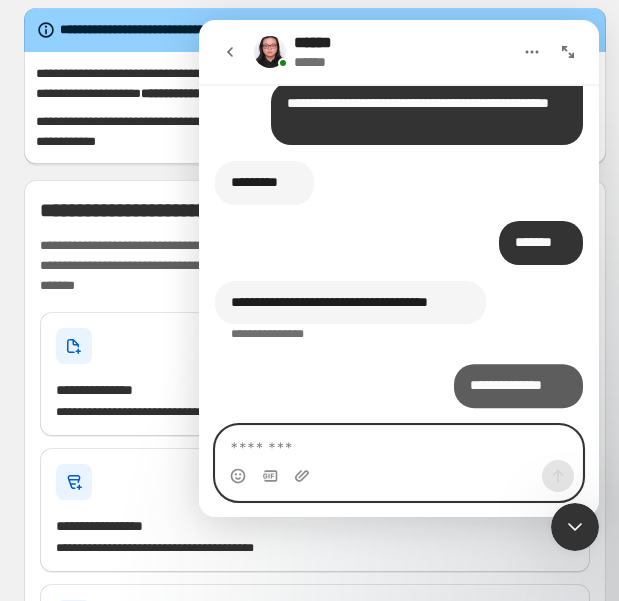 scroll, scrollTop: 3623, scrollLeft: 0, axis: vertical 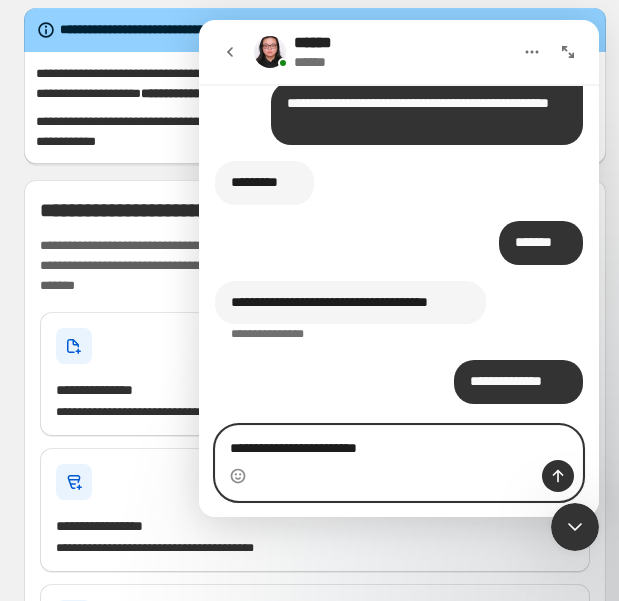 type on "**********" 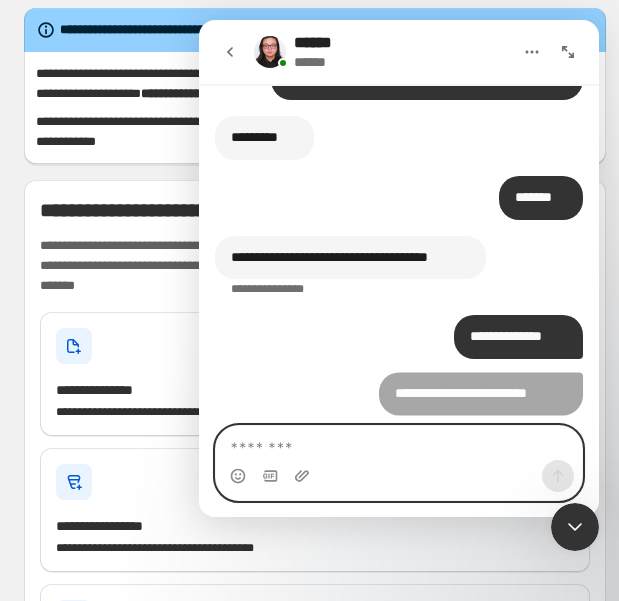 scroll, scrollTop: 3668, scrollLeft: 0, axis: vertical 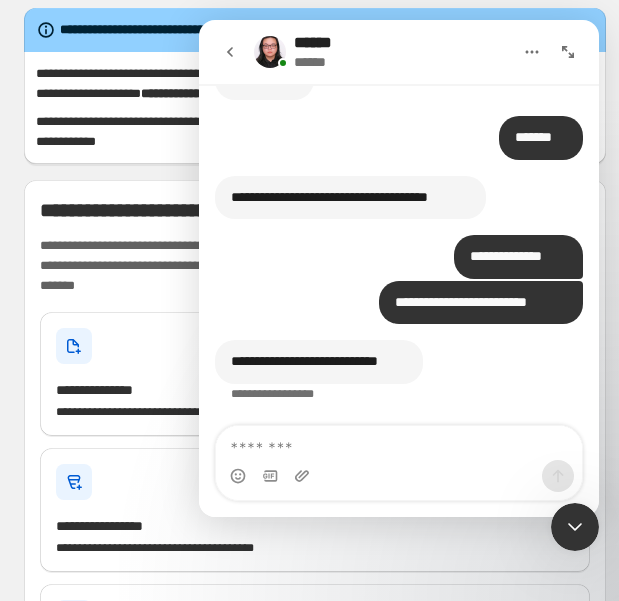 click on "*******   *   ******" at bounding box center (399, 146) 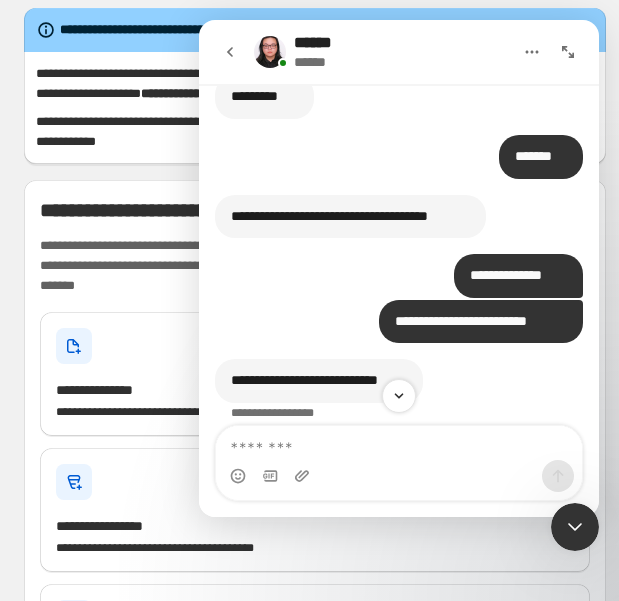 scroll, scrollTop: 3728, scrollLeft: 0, axis: vertical 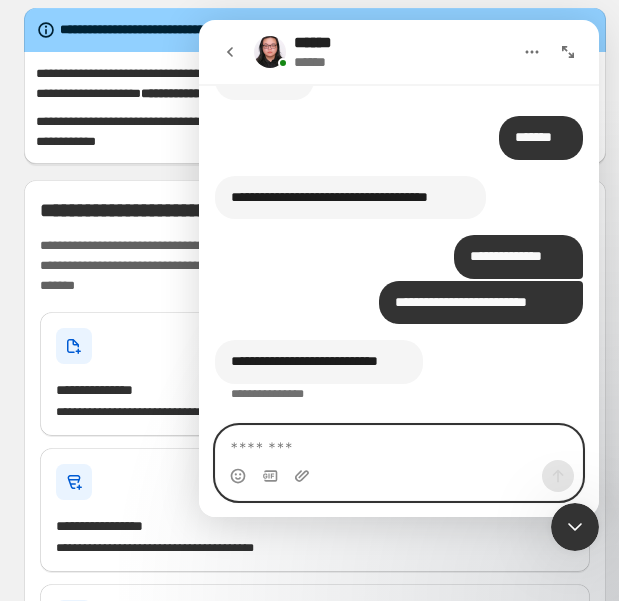 click at bounding box center [399, 443] 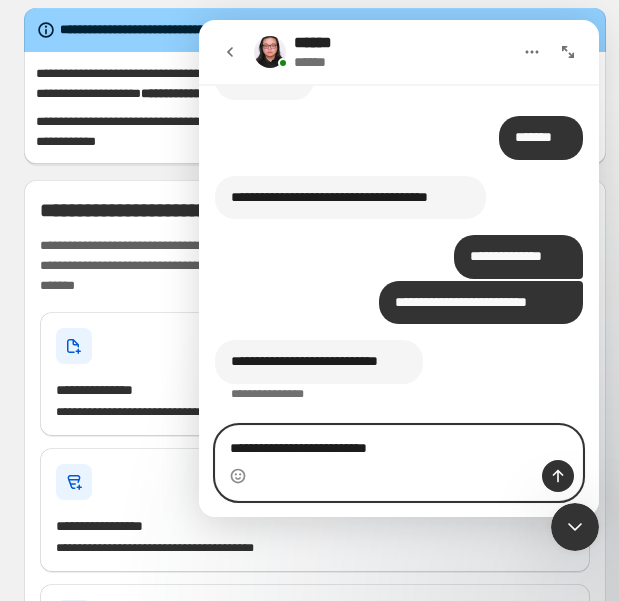 type on "**********" 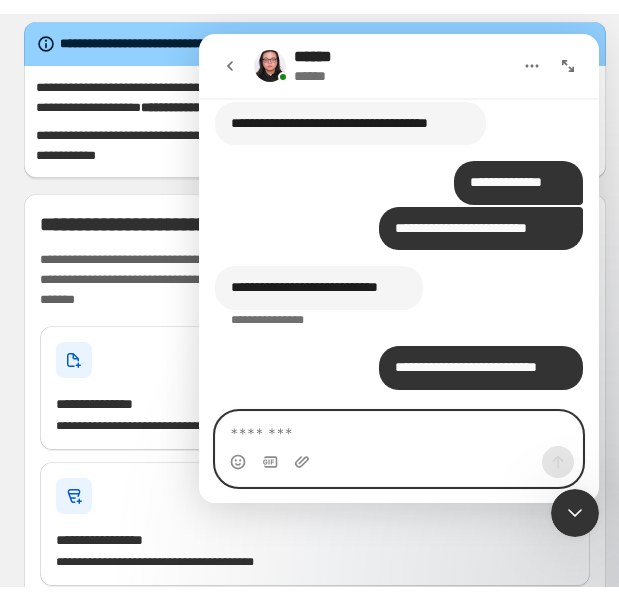 scroll, scrollTop: 3816, scrollLeft: 0, axis: vertical 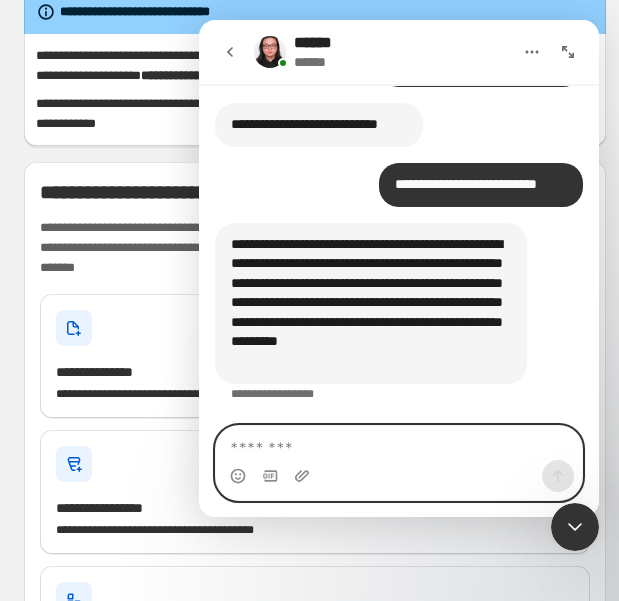click at bounding box center (399, 443) 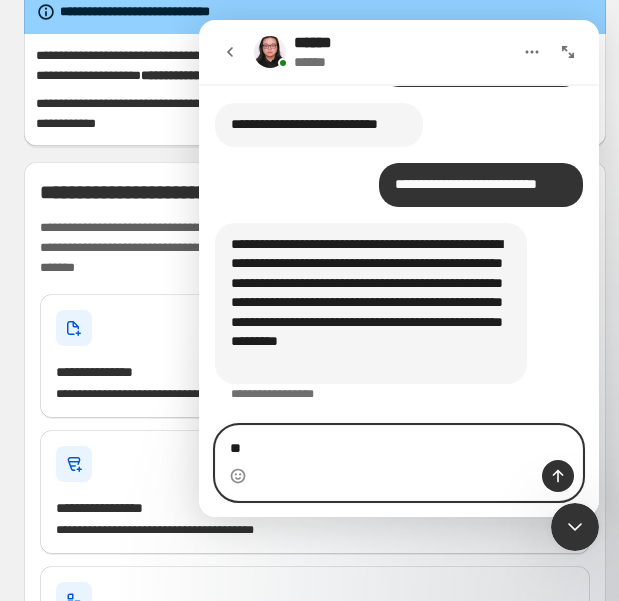 type on "*" 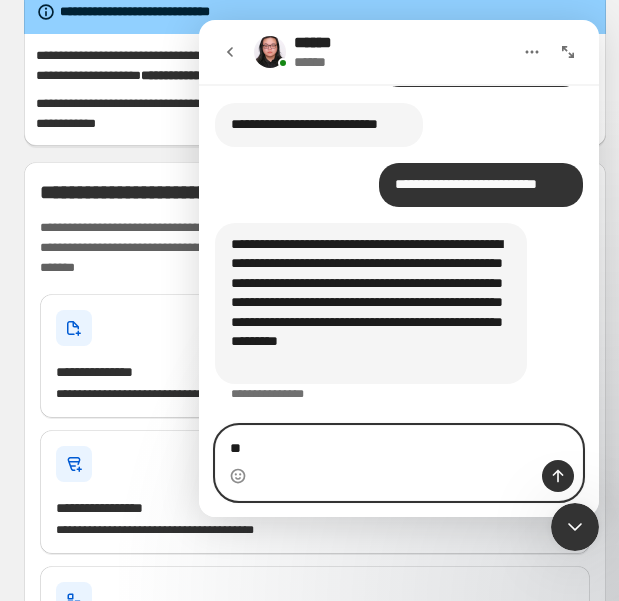 type on "*" 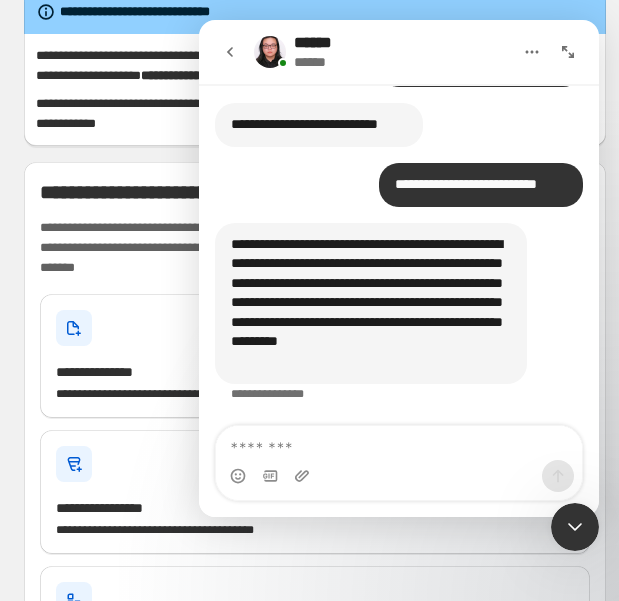 click on "**********" at bounding box center (399, 193) 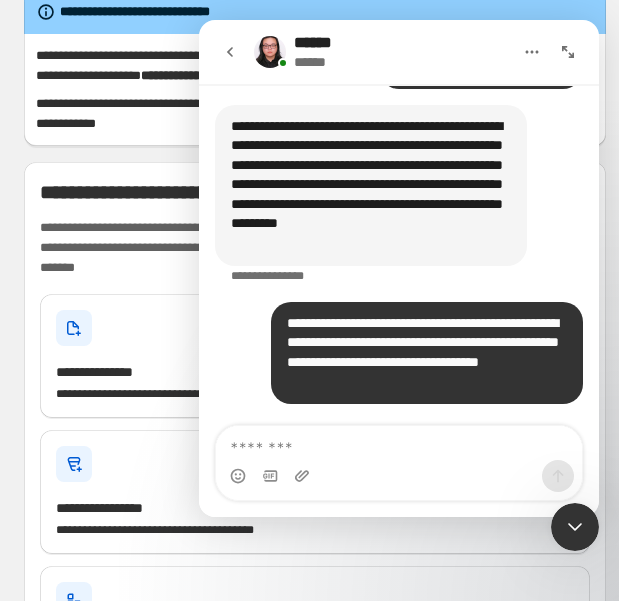 scroll, scrollTop: 4083, scrollLeft: 0, axis: vertical 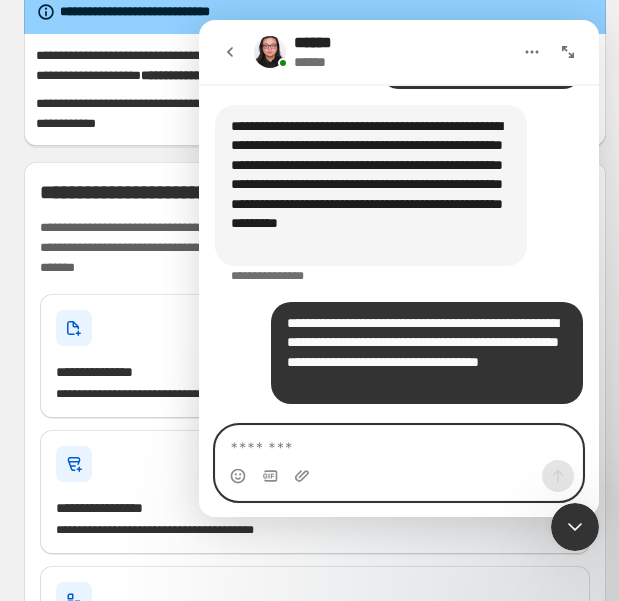 click at bounding box center [399, 443] 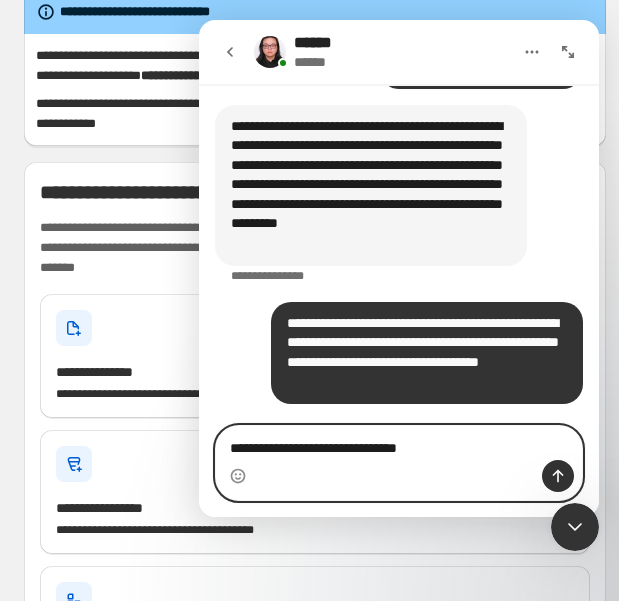 type on "**********" 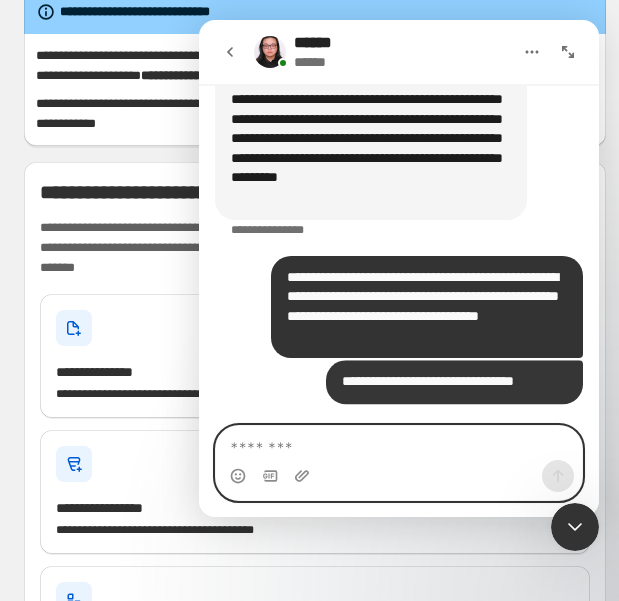 scroll, scrollTop: 4129, scrollLeft: 0, axis: vertical 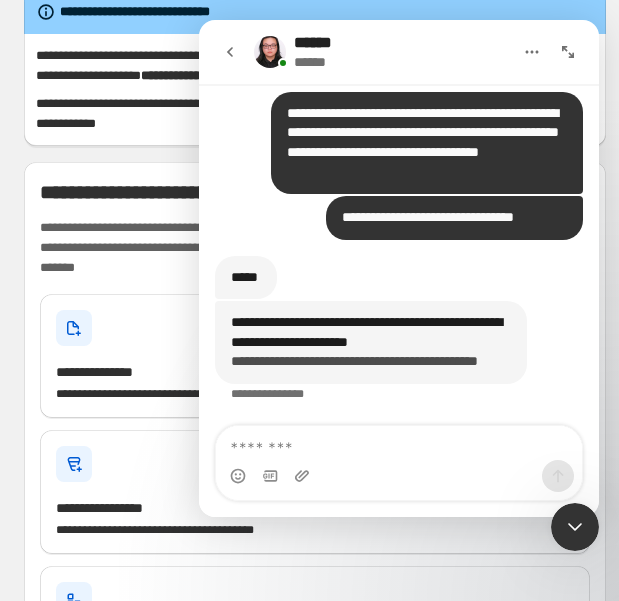 click on "**********" at bounding box center [354, 361] 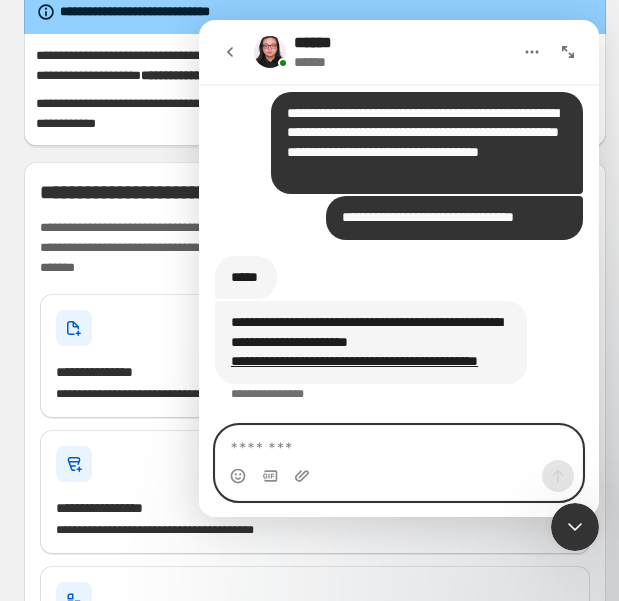 click at bounding box center (399, 443) 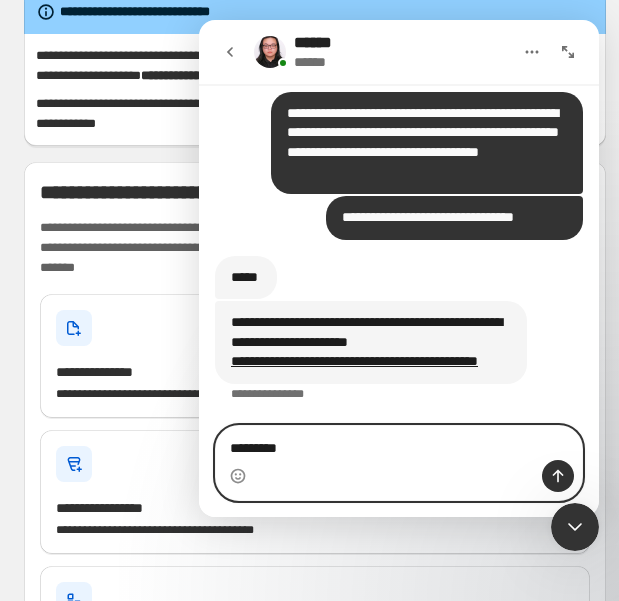 type on "**********" 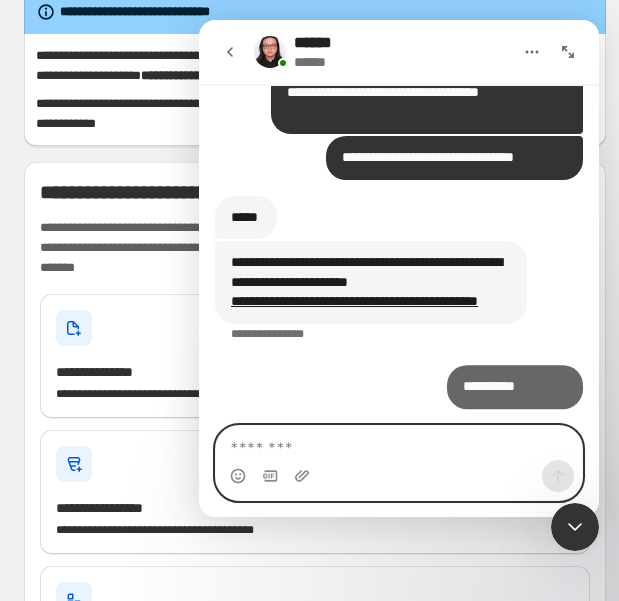 scroll, scrollTop: 4352, scrollLeft: 0, axis: vertical 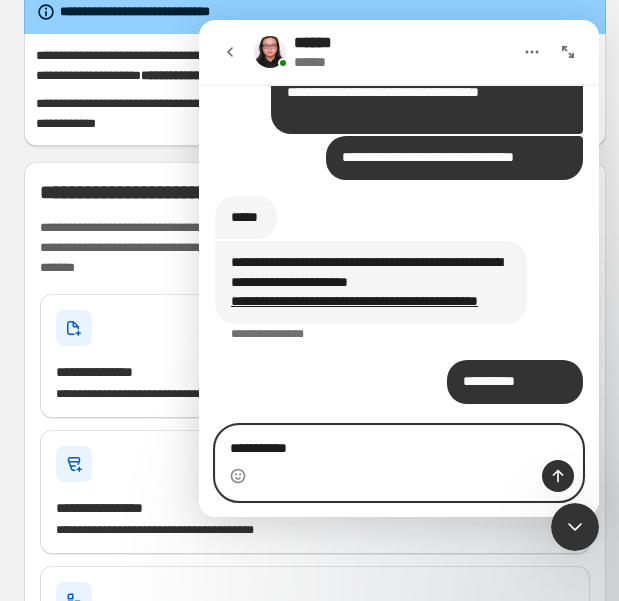 type on "**********" 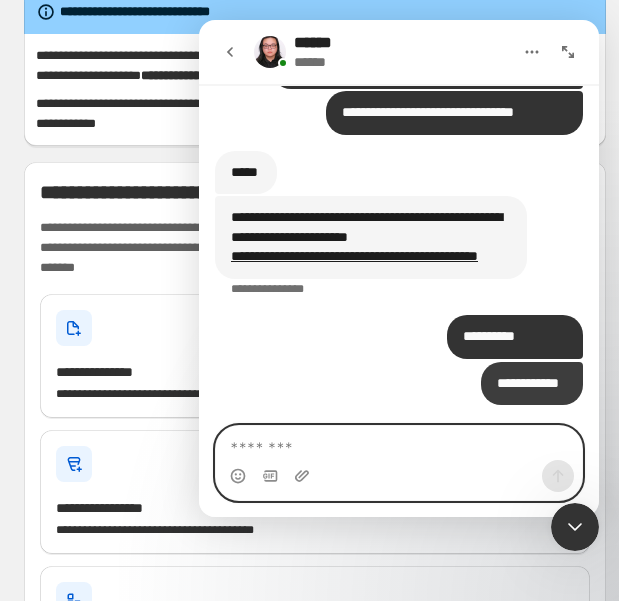 scroll, scrollTop: 4398, scrollLeft: 0, axis: vertical 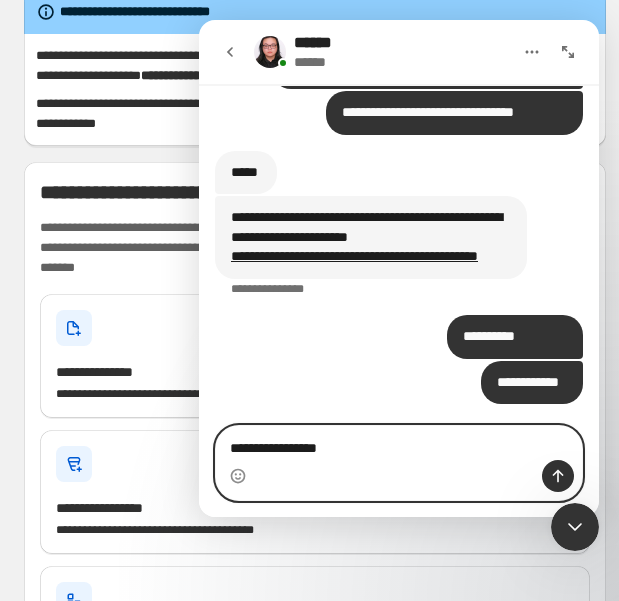 type on "**********" 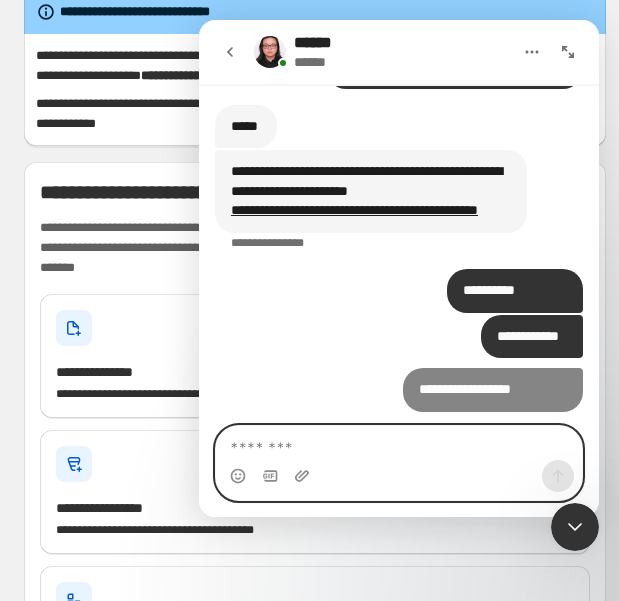 scroll, scrollTop: 4444, scrollLeft: 0, axis: vertical 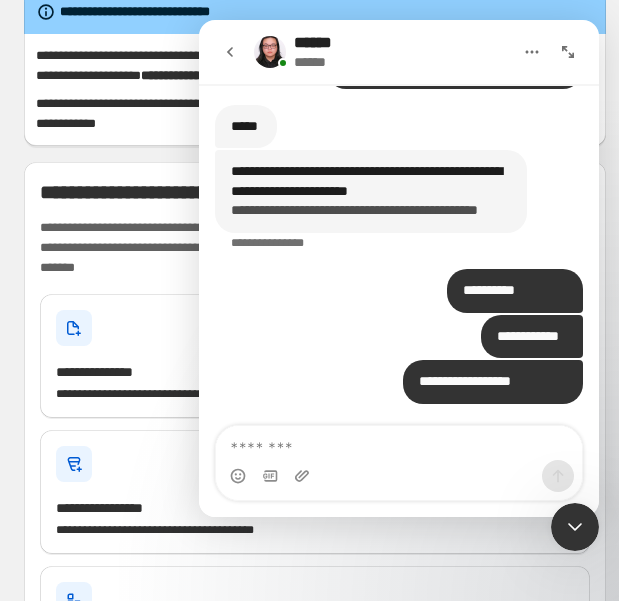 click on "**********" at bounding box center (354, 210) 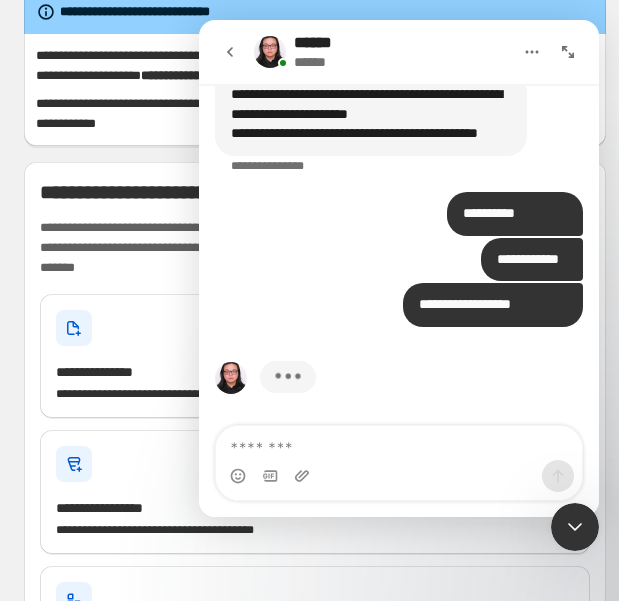 scroll, scrollTop: 4521, scrollLeft: 0, axis: vertical 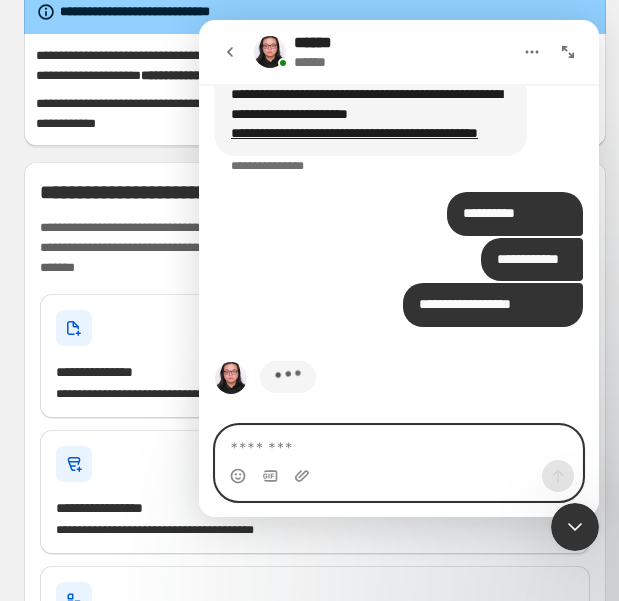 click at bounding box center [399, 443] 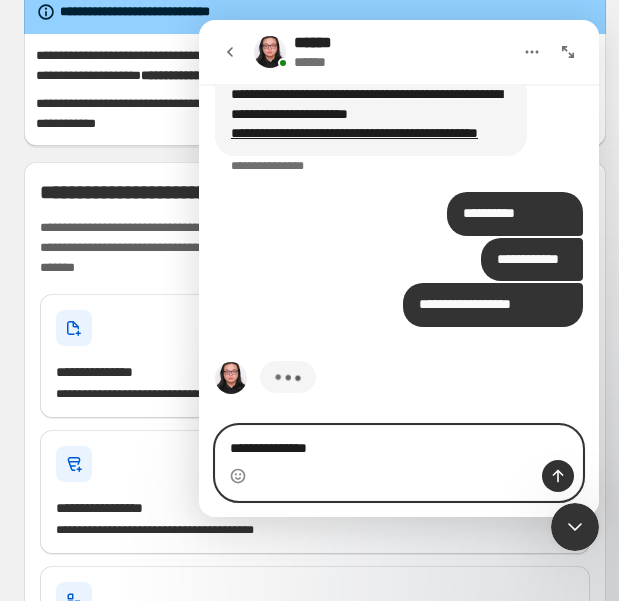 type on "**********" 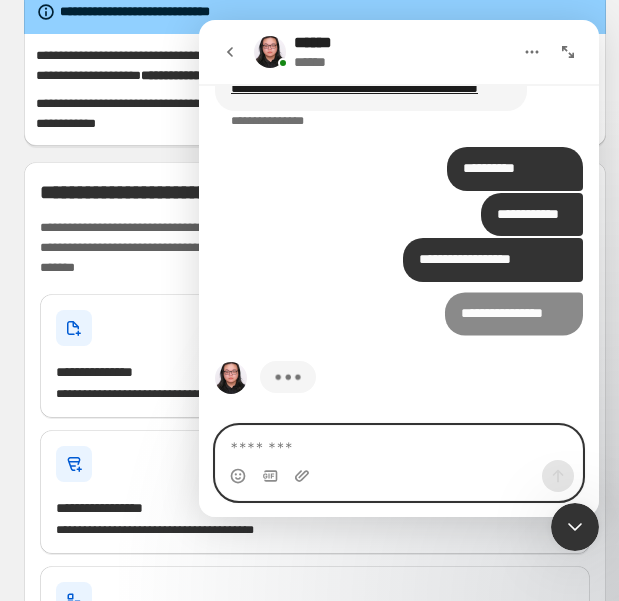 scroll, scrollTop: 4566, scrollLeft: 0, axis: vertical 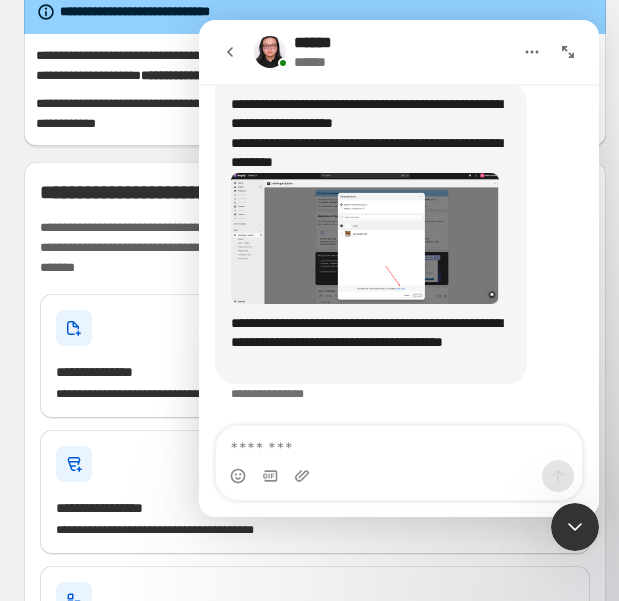 click at bounding box center [365, 238] 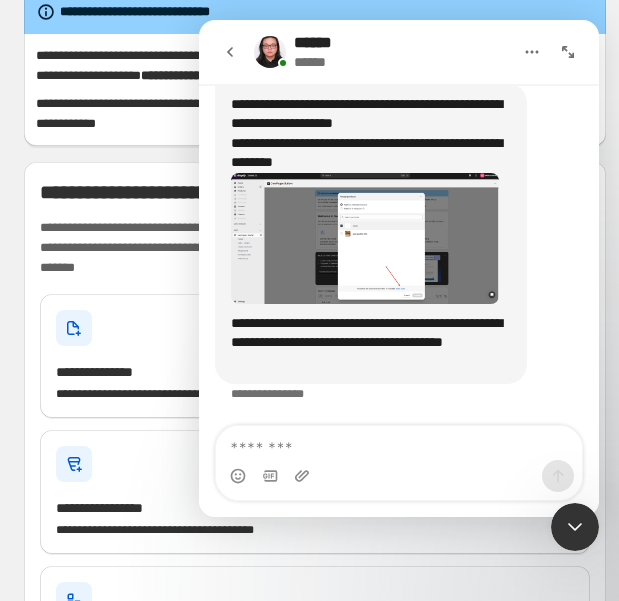 scroll, scrollTop: 0, scrollLeft: 0, axis: both 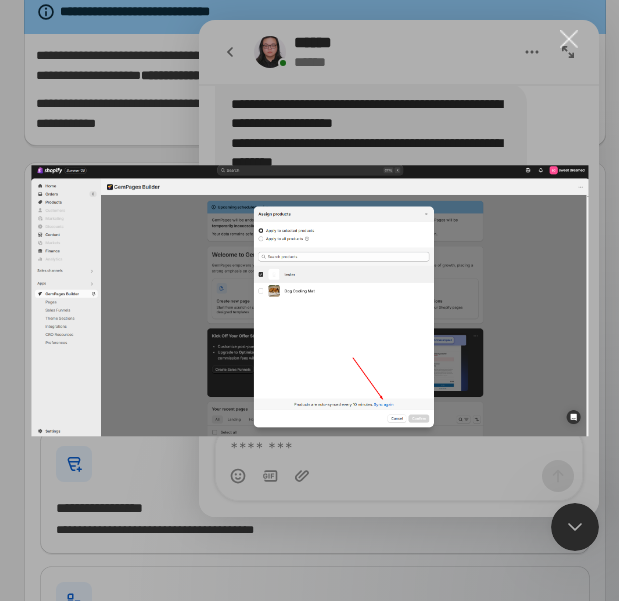 click at bounding box center [309, 300] 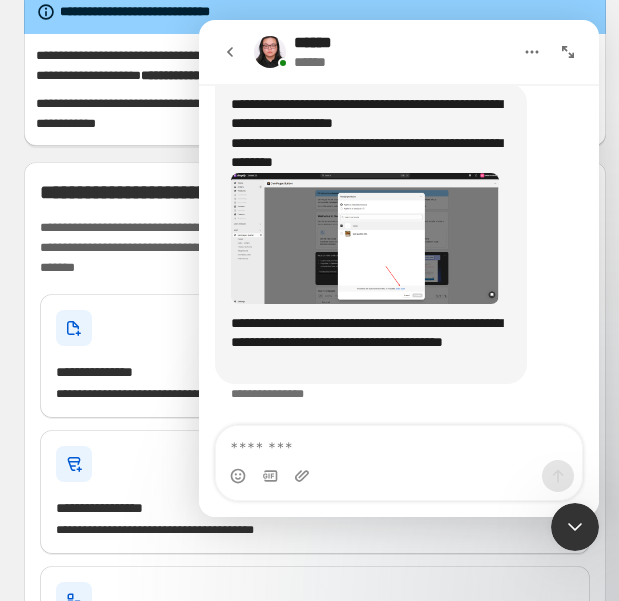 click at bounding box center (365, 238) 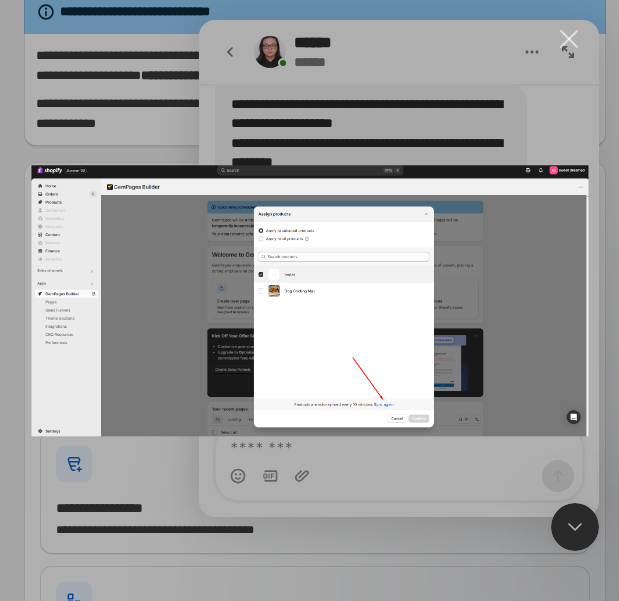 click at bounding box center [309, 300] 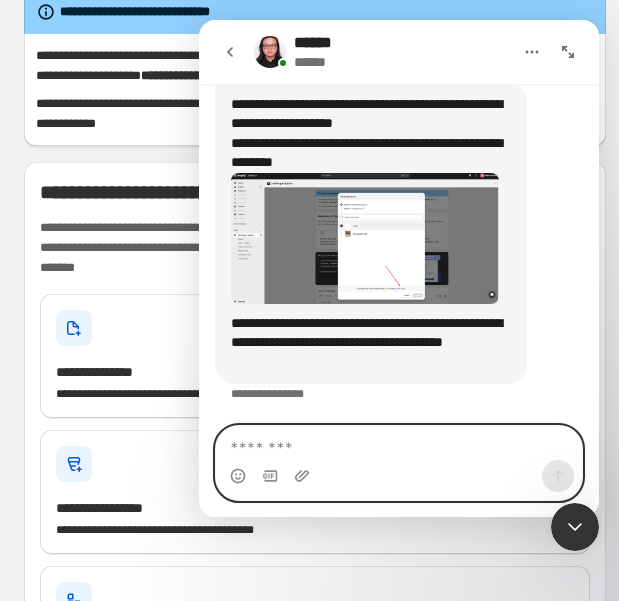click at bounding box center [399, 443] 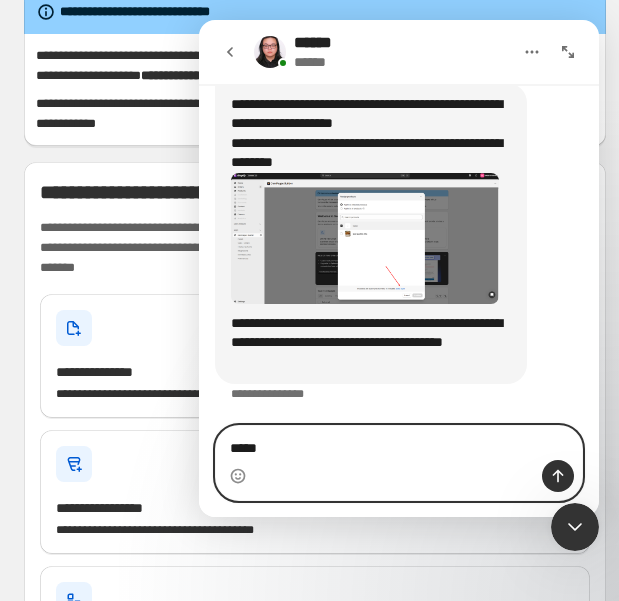 type on "******" 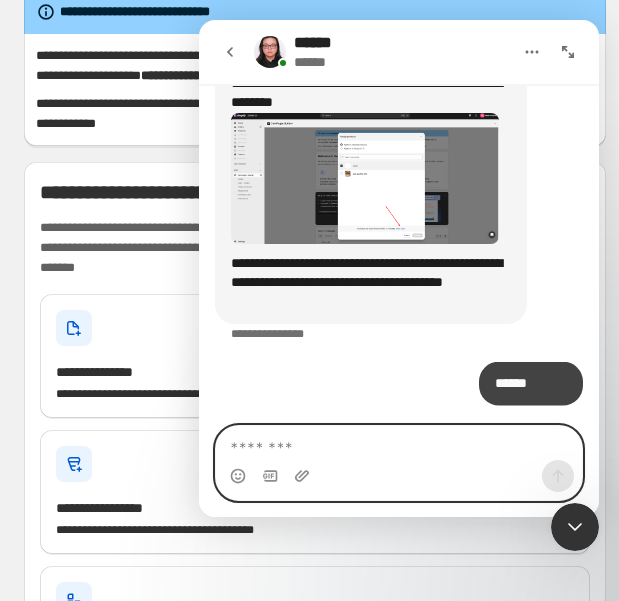 scroll, scrollTop: 4952, scrollLeft: 0, axis: vertical 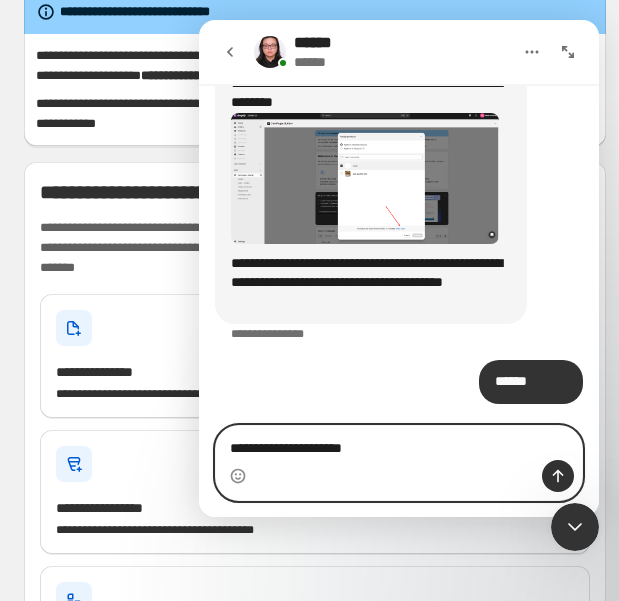 type on "**********" 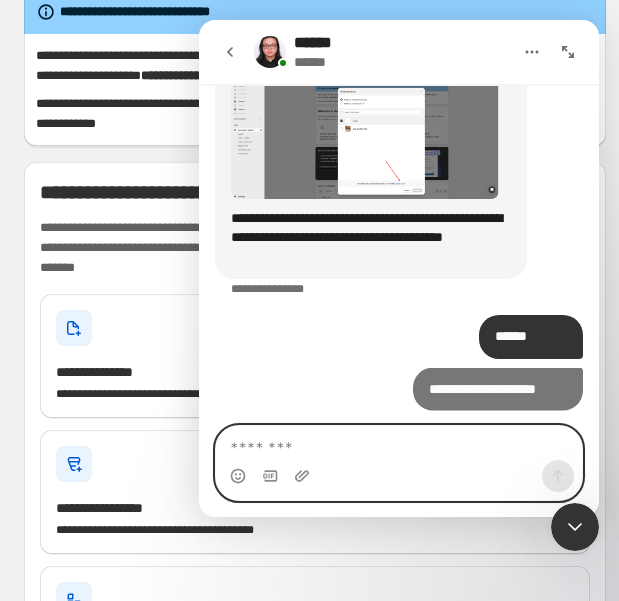 scroll, scrollTop: 4997, scrollLeft: 0, axis: vertical 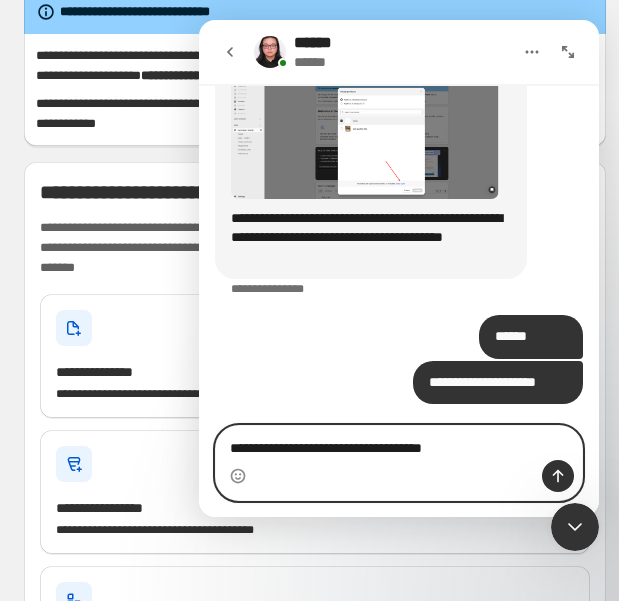 type on "**********" 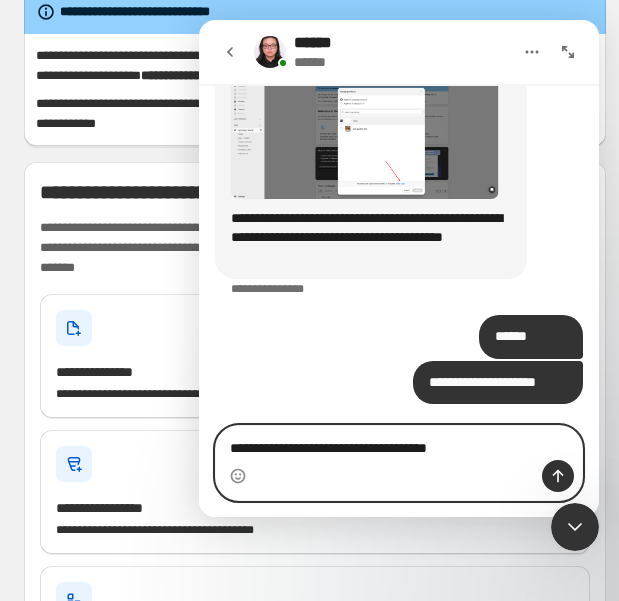 type 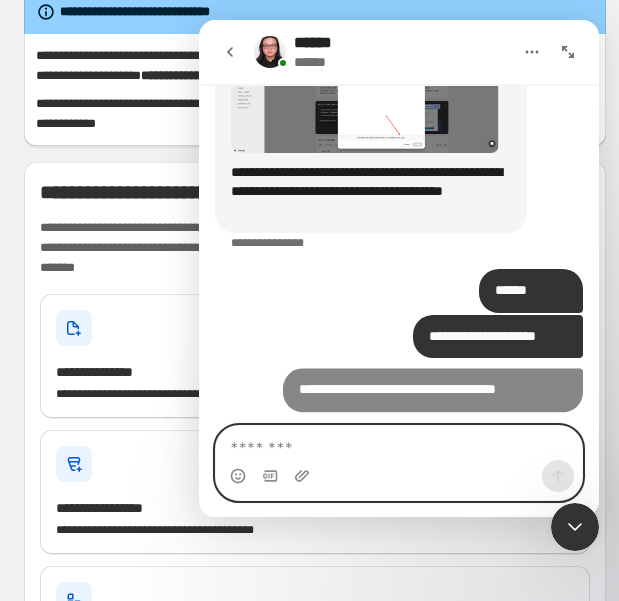 scroll, scrollTop: 5043, scrollLeft: 0, axis: vertical 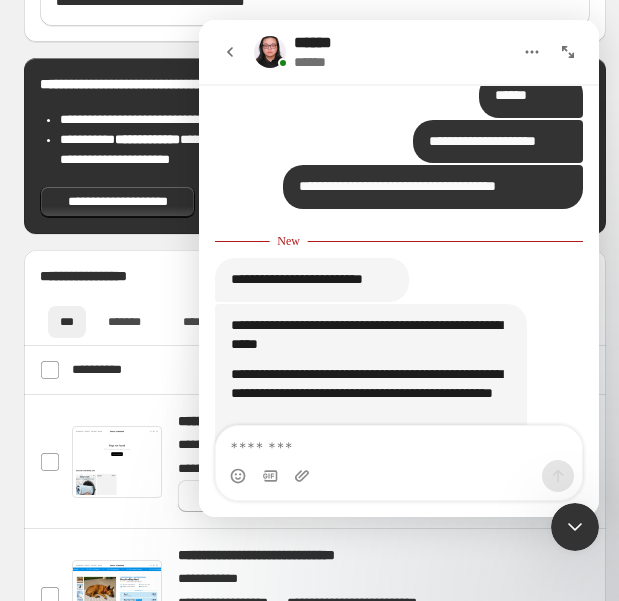 click 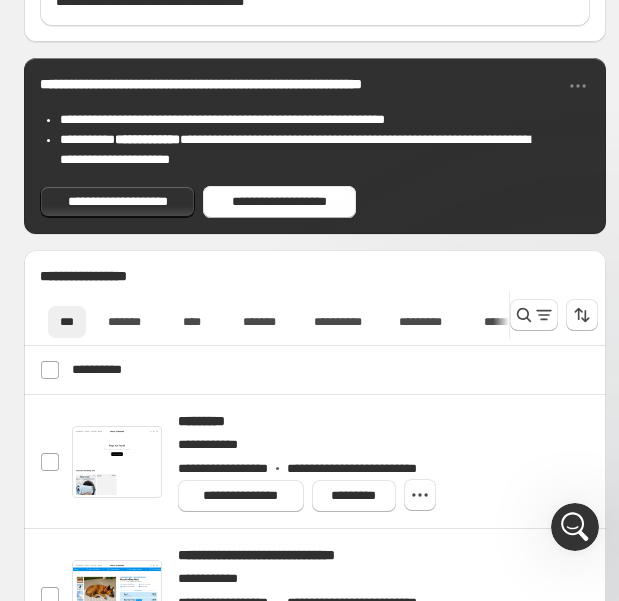 scroll, scrollTop: 0, scrollLeft: 0, axis: both 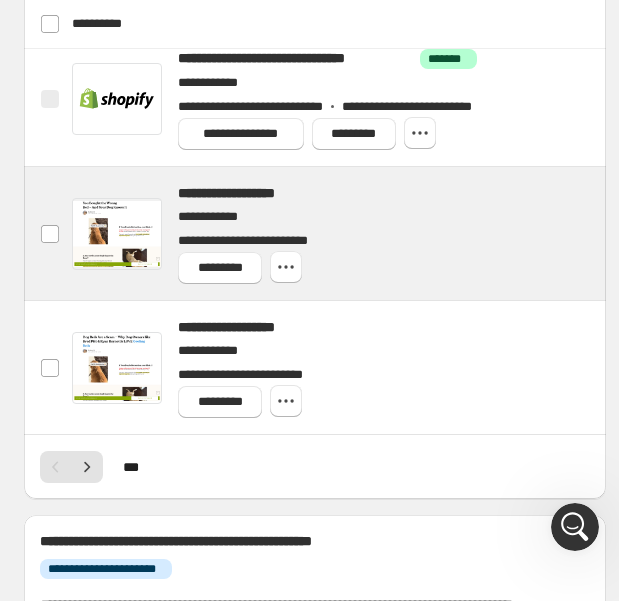 click on "**********" at bounding box center [384, 217] 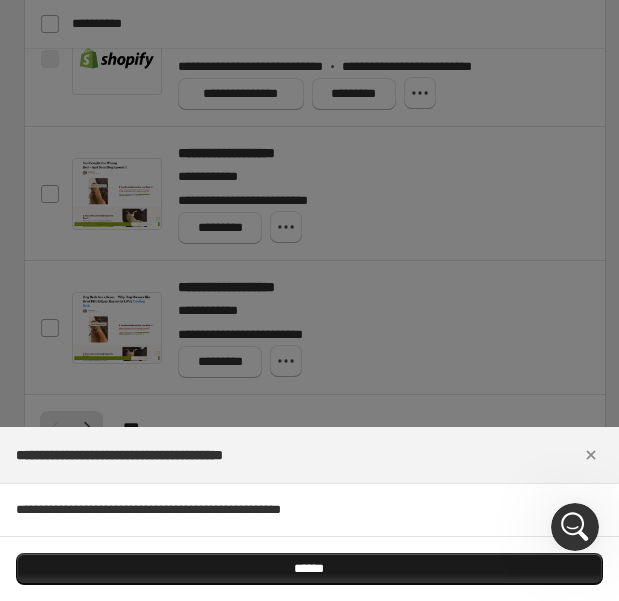 click on "******" at bounding box center (309, 569) 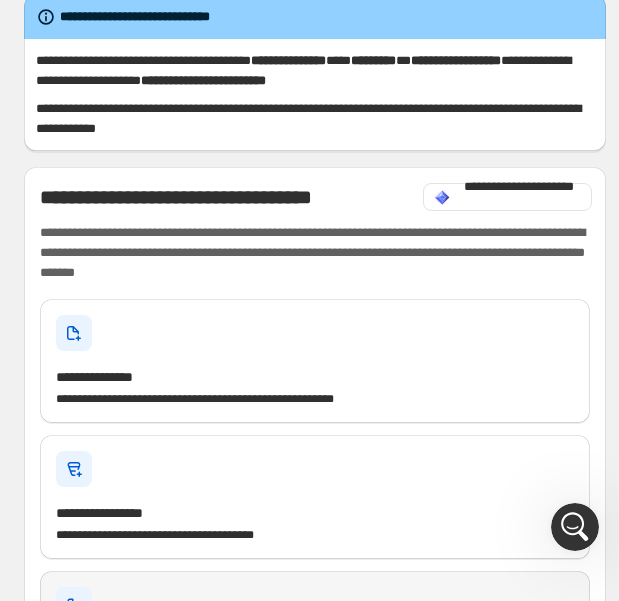 scroll, scrollTop: 0, scrollLeft: 0, axis: both 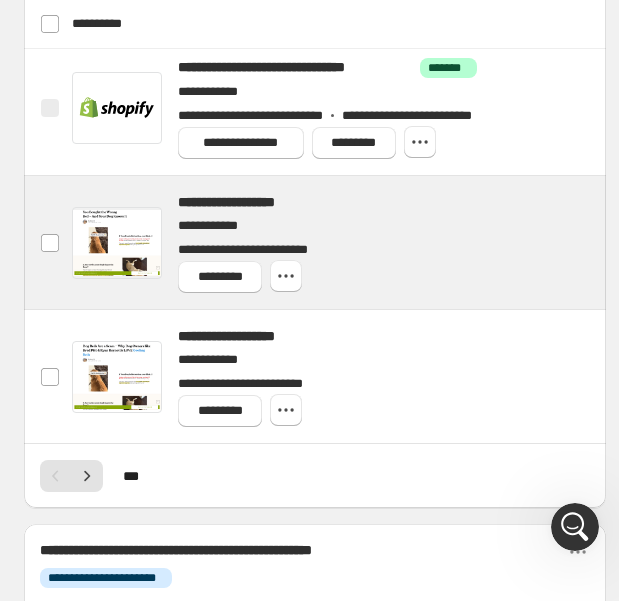 click on "**********" at bounding box center (315, 242) 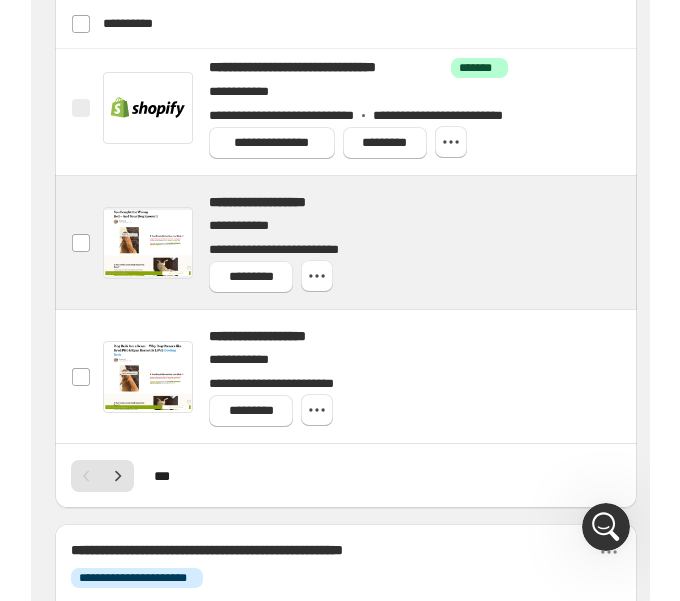scroll, scrollTop: 1844, scrollLeft: 0, axis: vertical 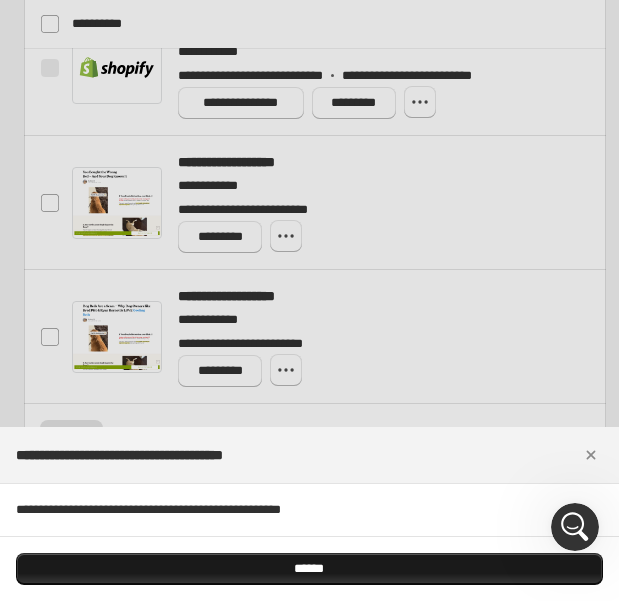 click on "******" at bounding box center [309, 569] 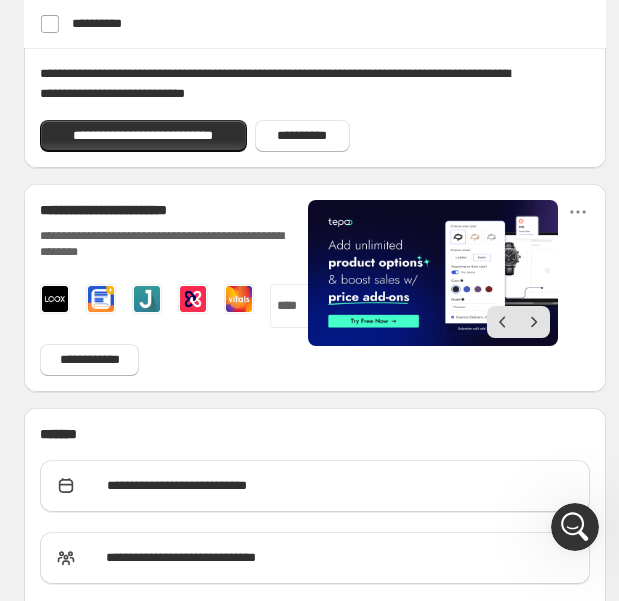 click on "**********" at bounding box center [315, -496] 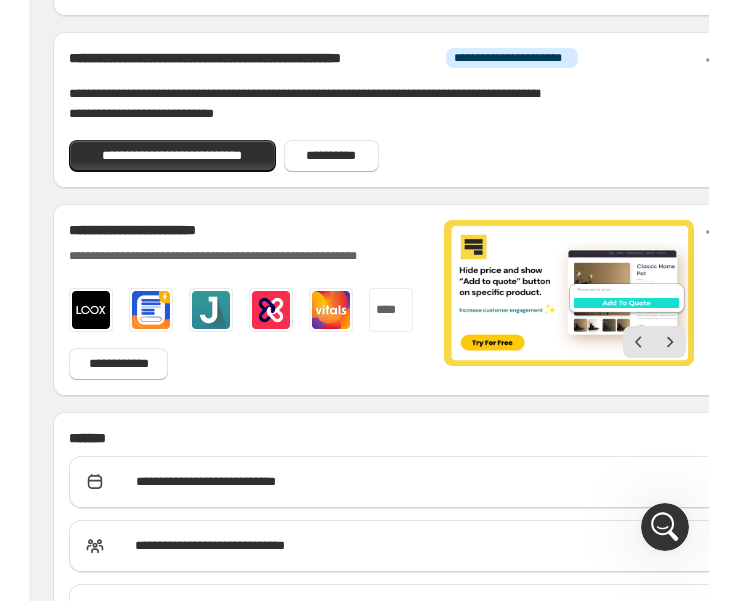 scroll, scrollTop: 1588, scrollLeft: 0, axis: vertical 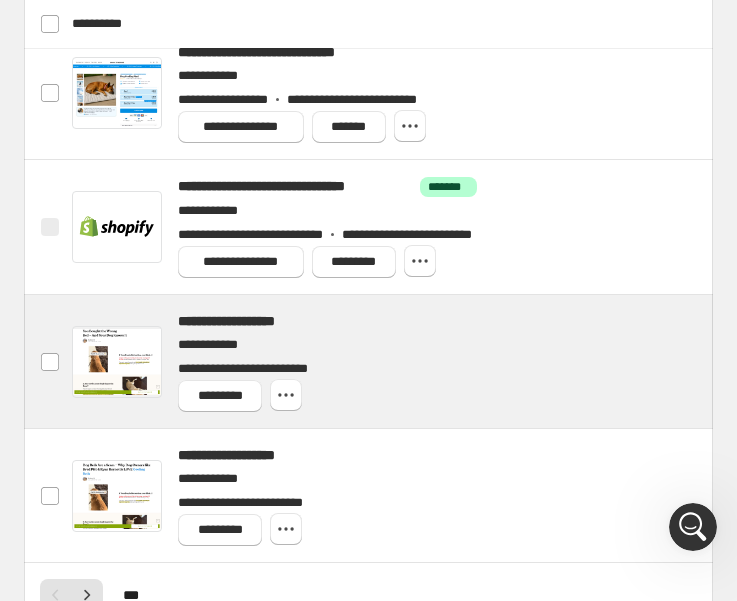 click on "**********" at bounding box center [244, 321] 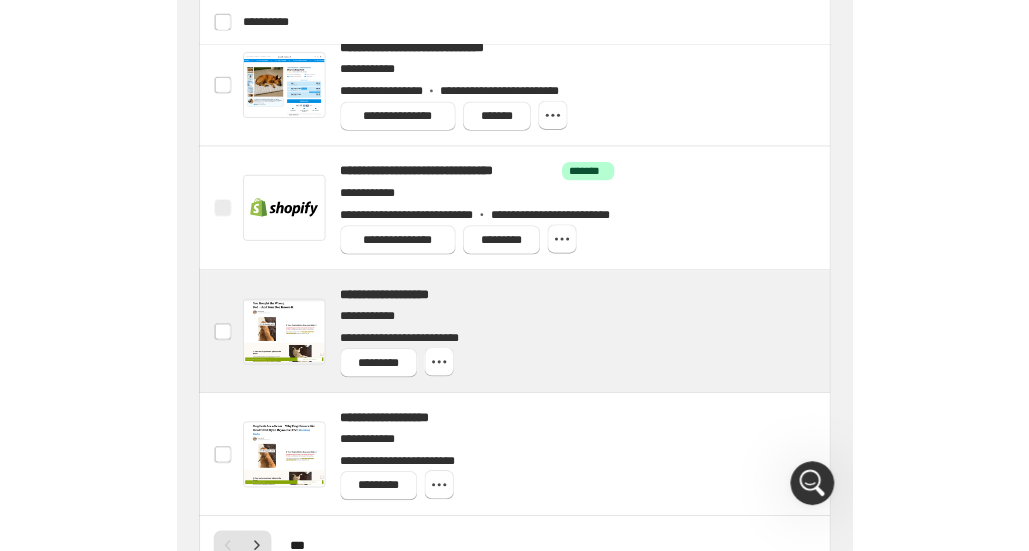 scroll, scrollTop: 1469, scrollLeft: 0, axis: vertical 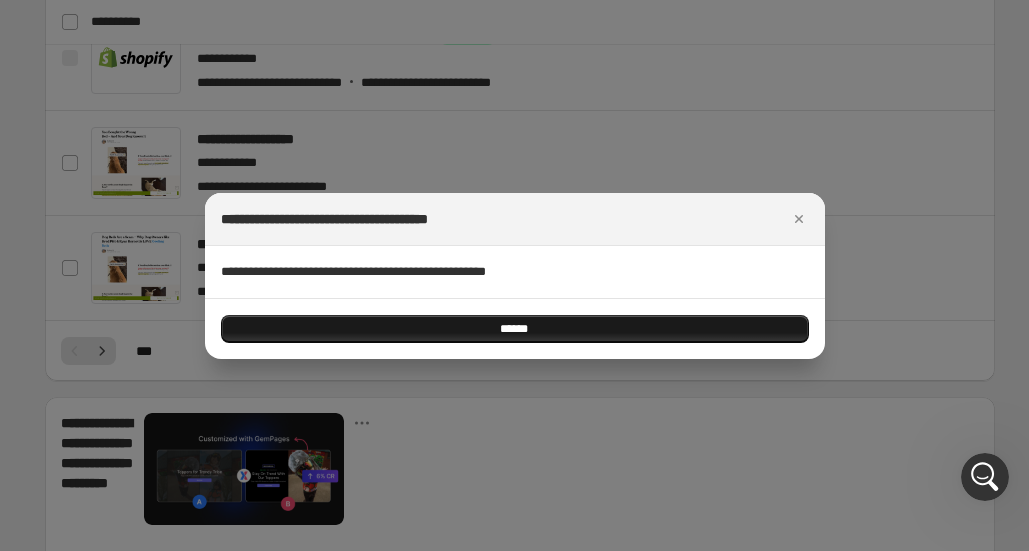 click on "******" at bounding box center [515, 329] 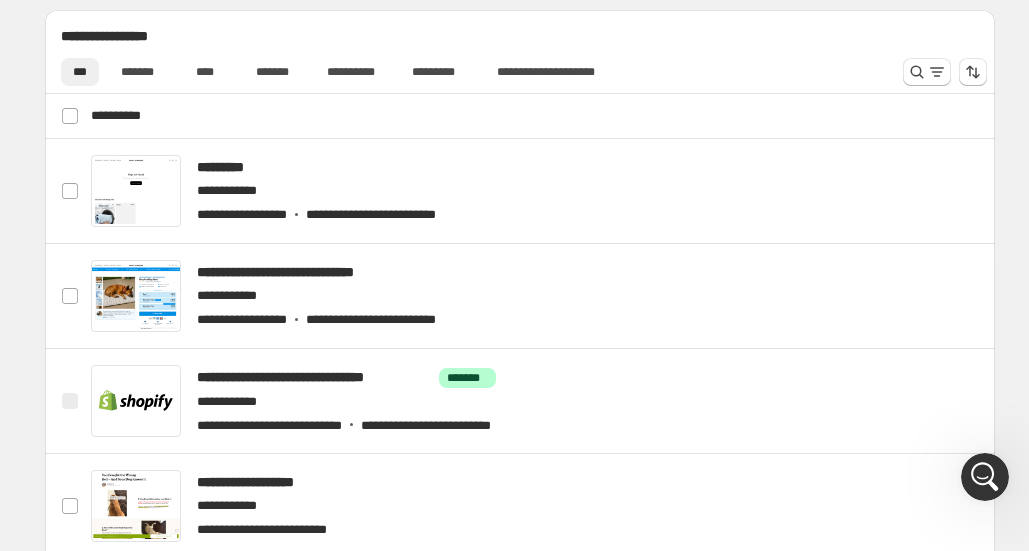 scroll, scrollTop: 839, scrollLeft: 0, axis: vertical 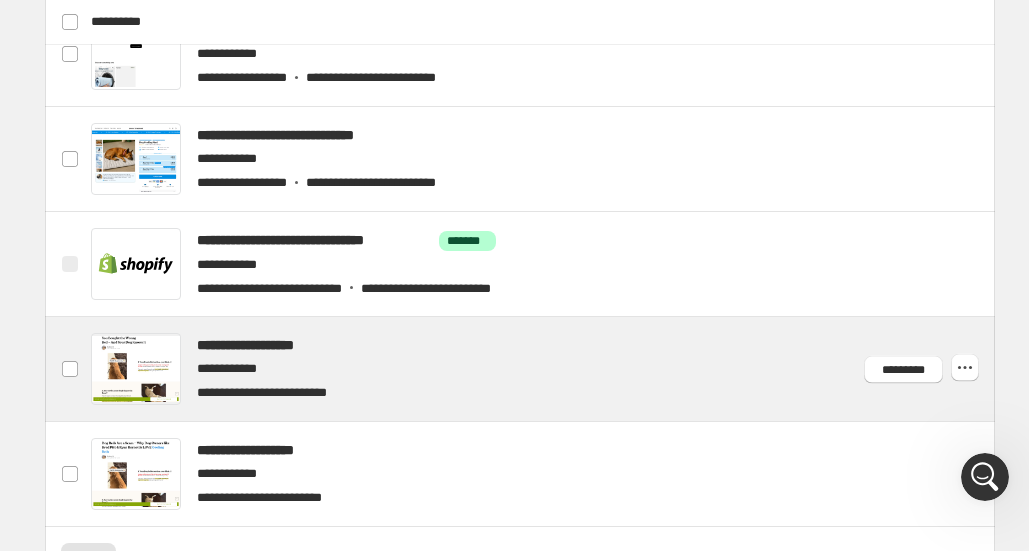 click at bounding box center [544, 369] 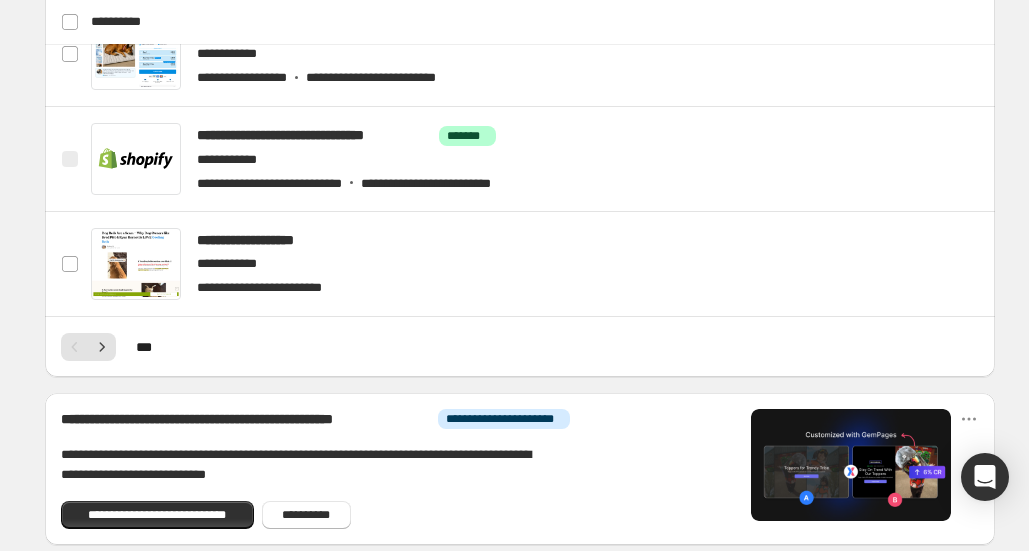 scroll, scrollTop: 1059, scrollLeft: 0, axis: vertical 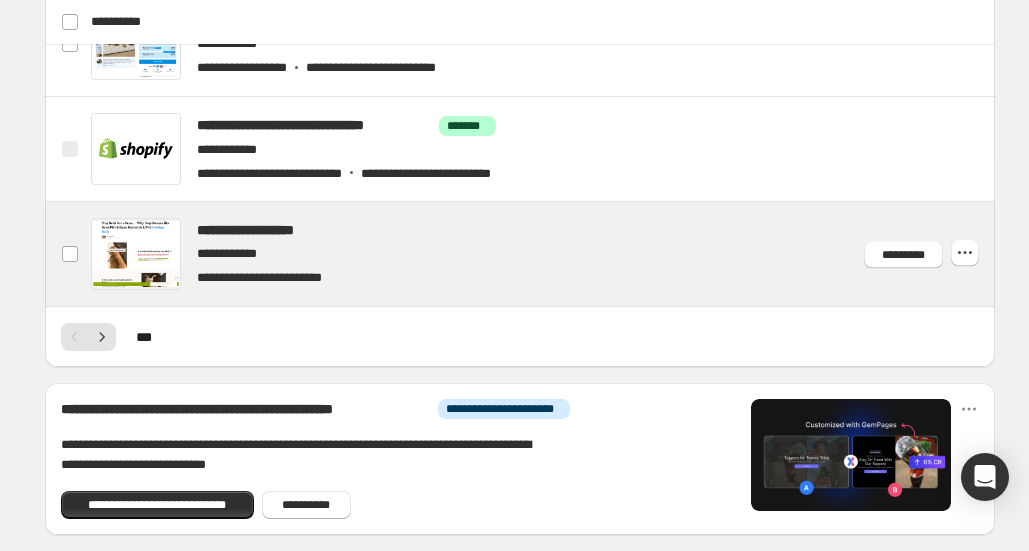 click at bounding box center [544, 254] 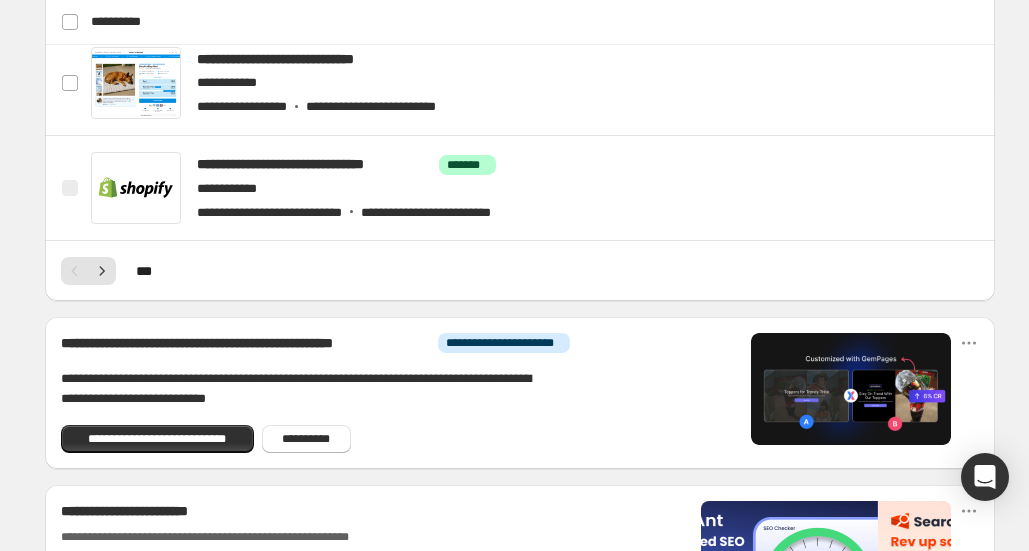 scroll, scrollTop: 1127, scrollLeft: 0, axis: vertical 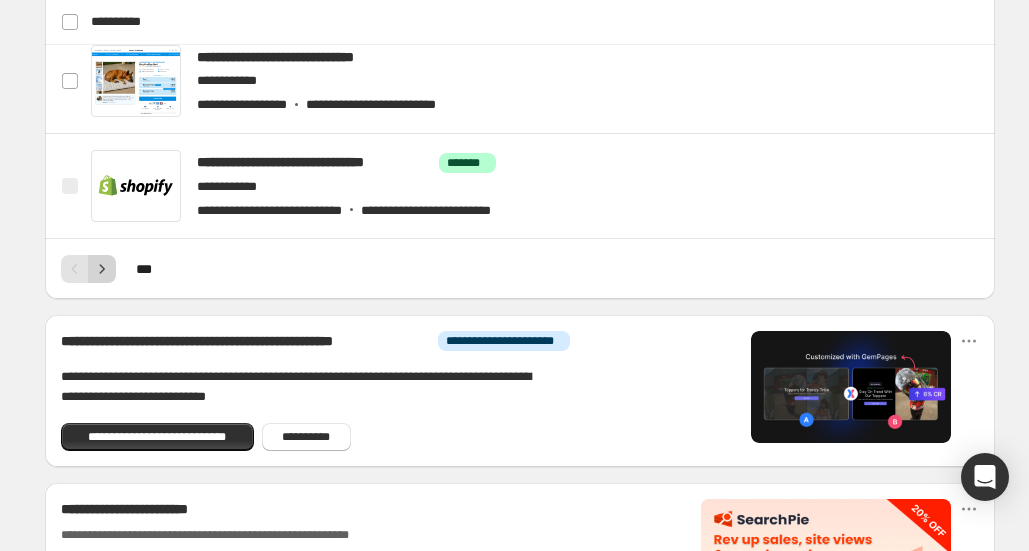 click 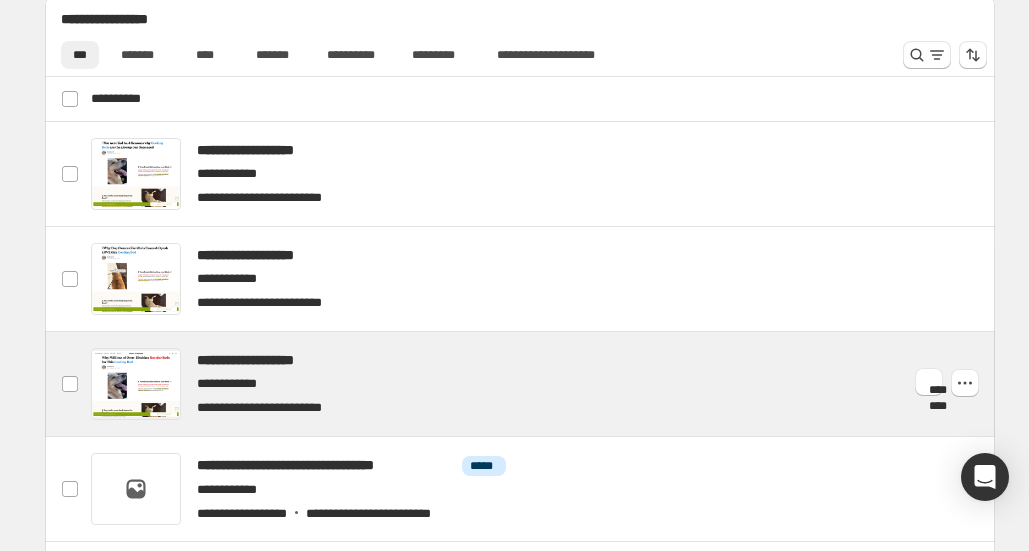 scroll, scrollTop: 712, scrollLeft: 0, axis: vertical 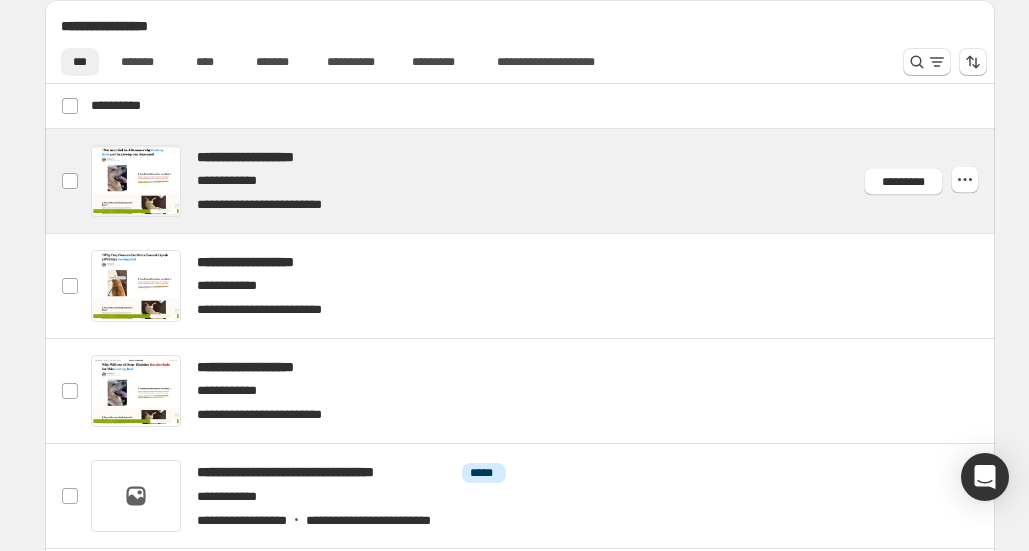 click at bounding box center (544, 181) 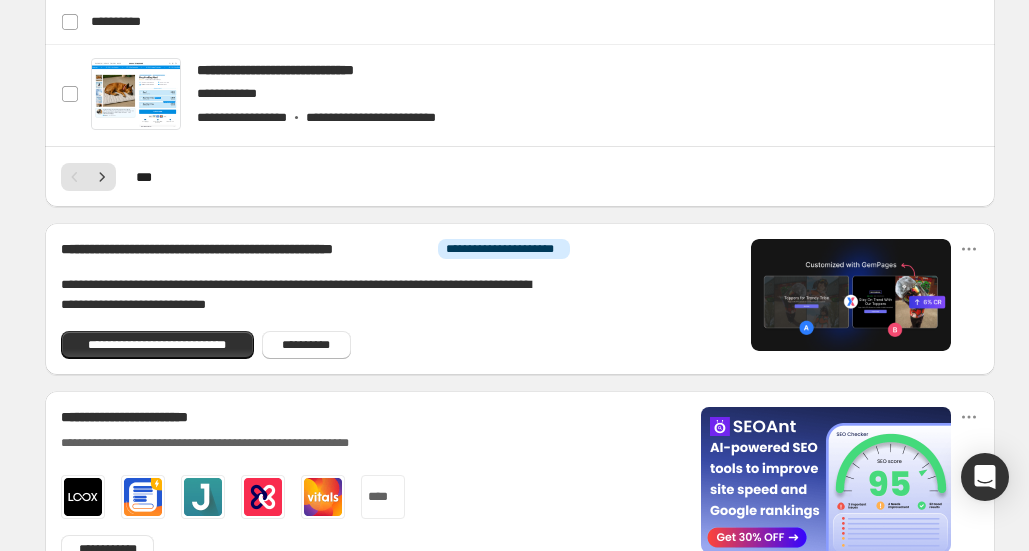scroll, scrollTop: 1235, scrollLeft: 0, axis: vertical 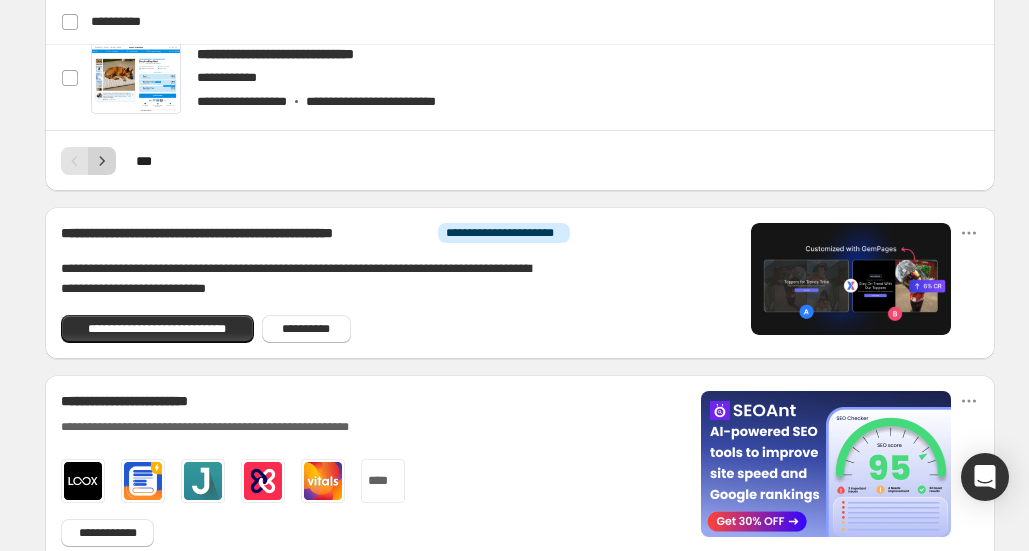 click 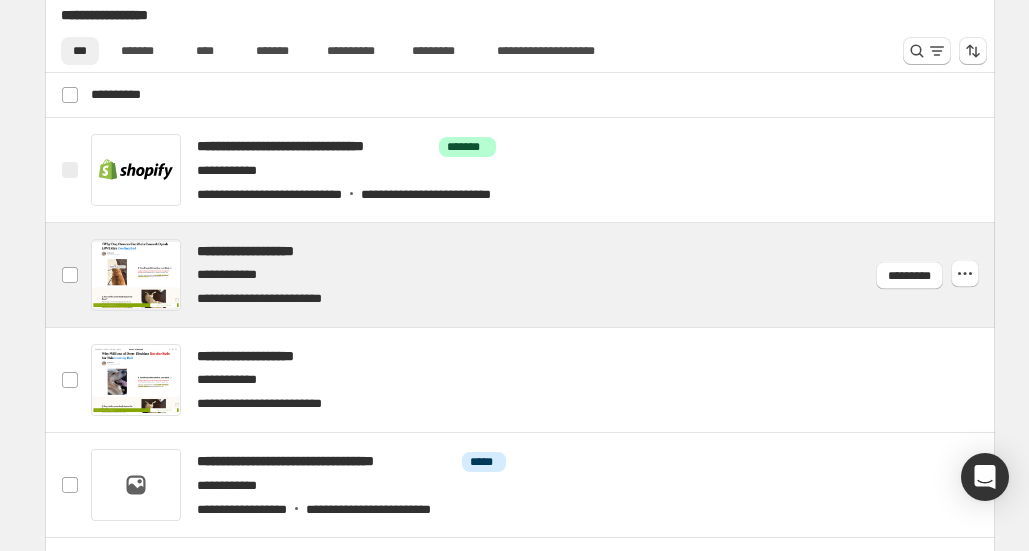 scroll, scrollTop: 712, scrollLeft: 0, axis: vertical 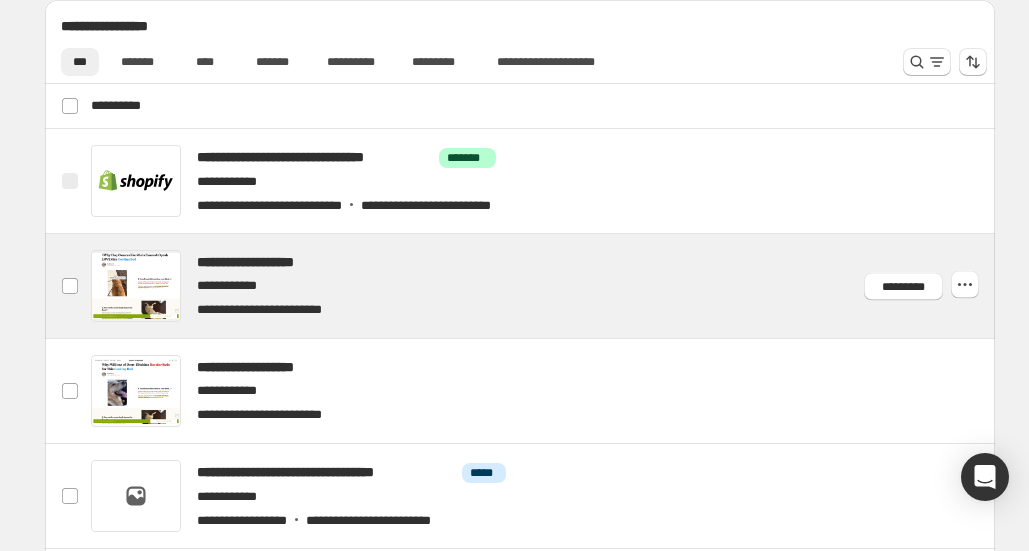 click at bounding box center (544, 286) 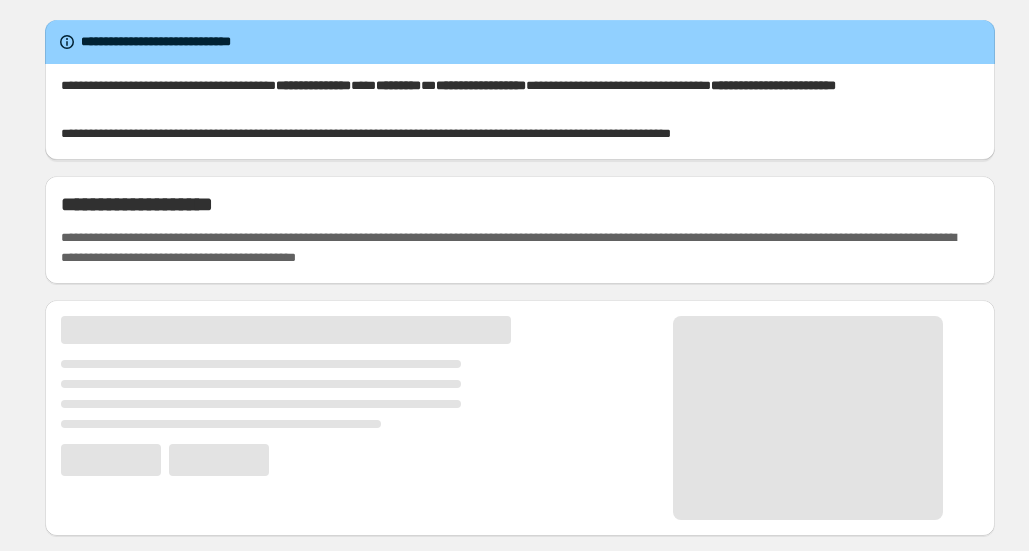 scroll, scrollTop: 0, scrollLeft: 0, axis: both 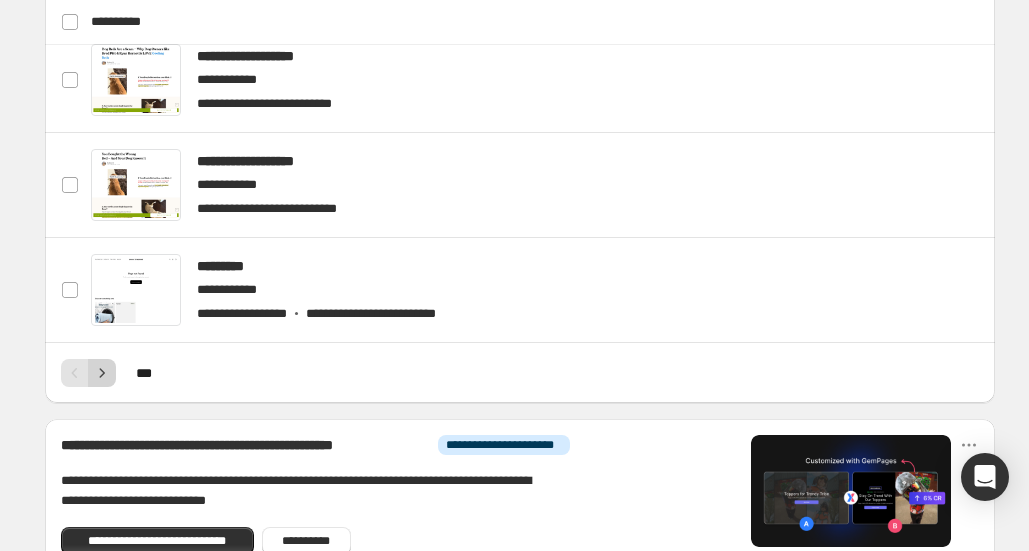 click 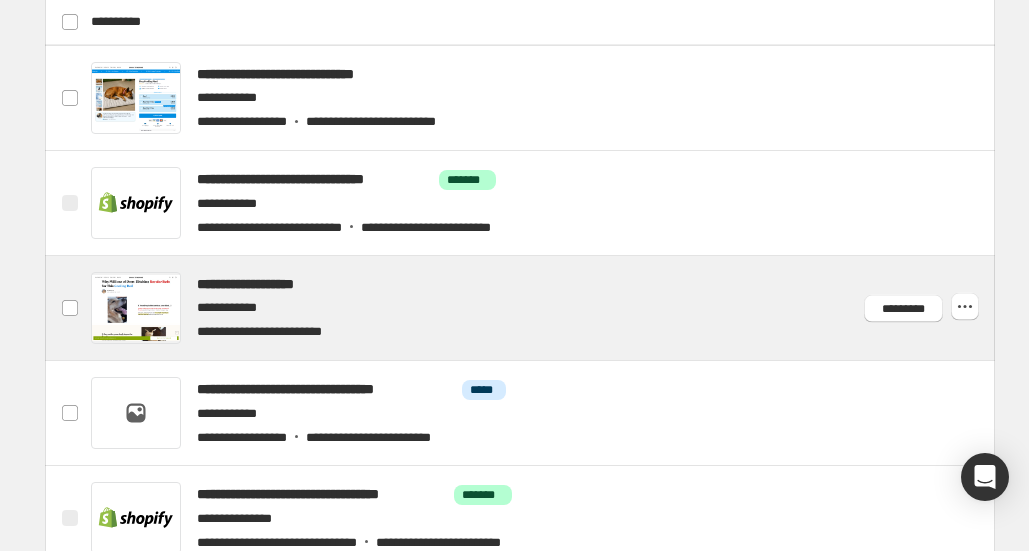 scroll, scrollTop: 807, scrollLeft: 0, axis: vertical 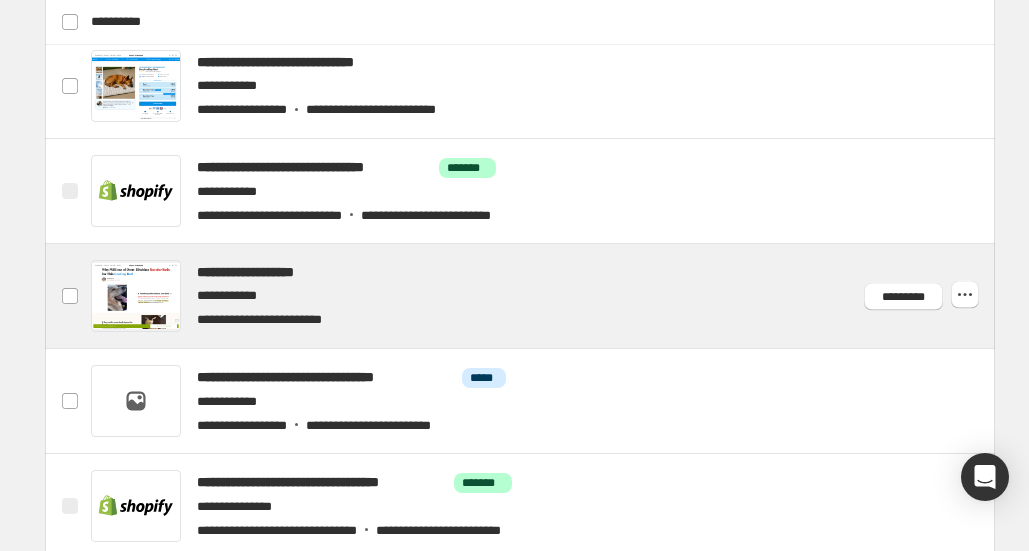 click at bounding box center [544, 296] 